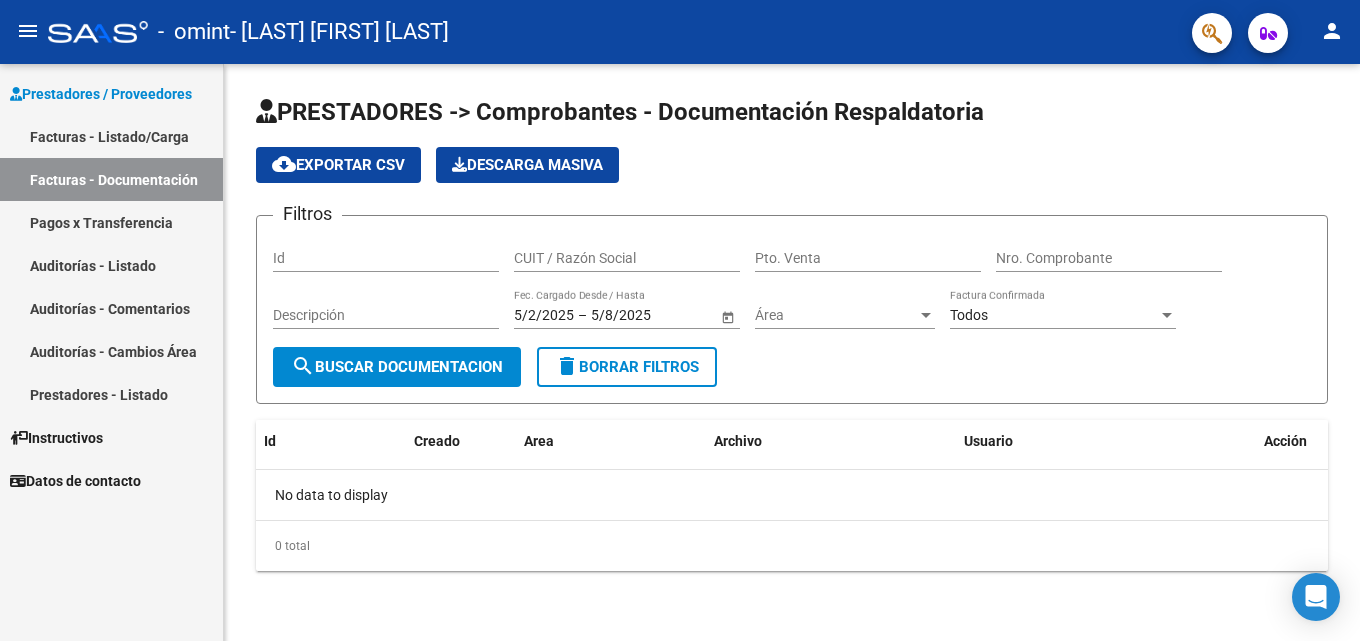 scroll, scrollTop: 0, scrollLeft: 0, axis: both 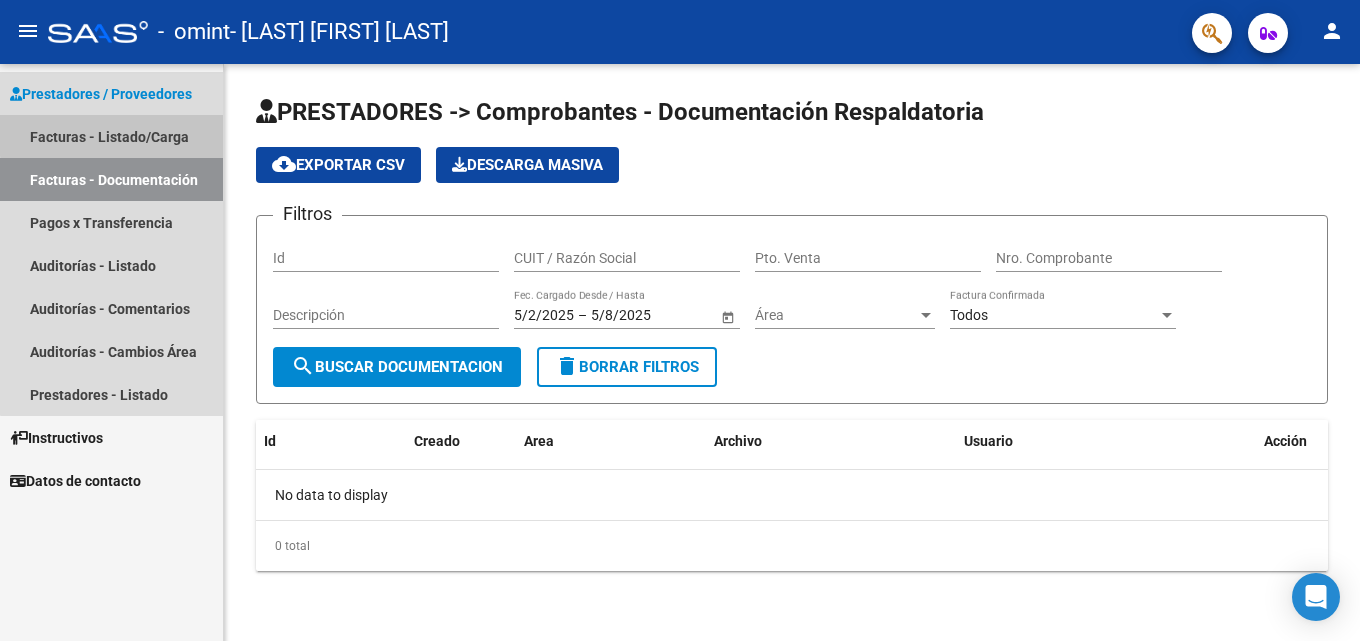 click on "Facturas - Listado/Carga" at bounding box center (111, 136) 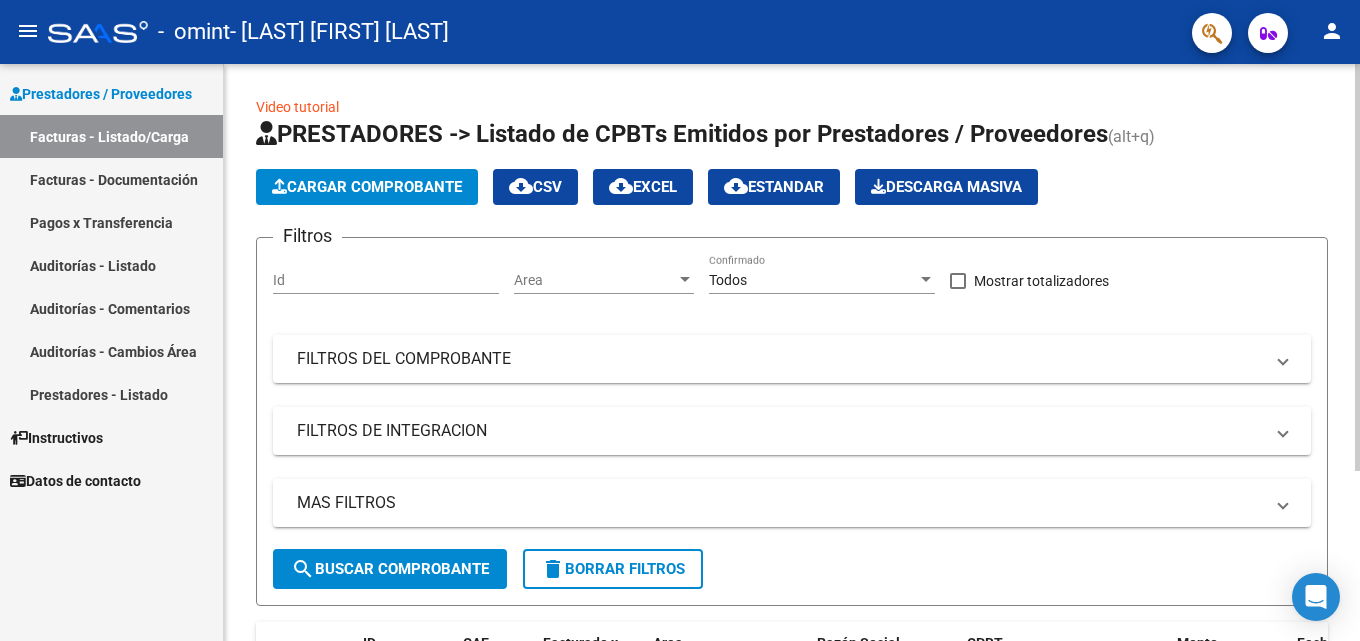 scroll, scrollTop: 200, scrollLeft: 0, axis: vertical 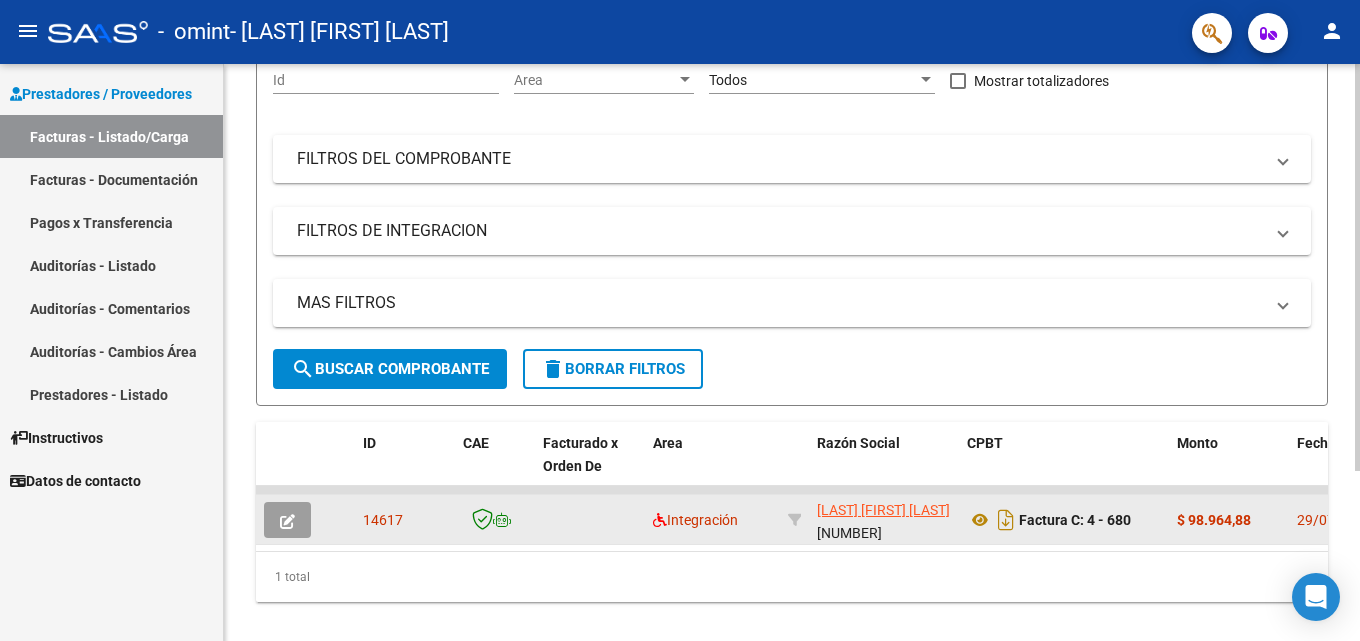click 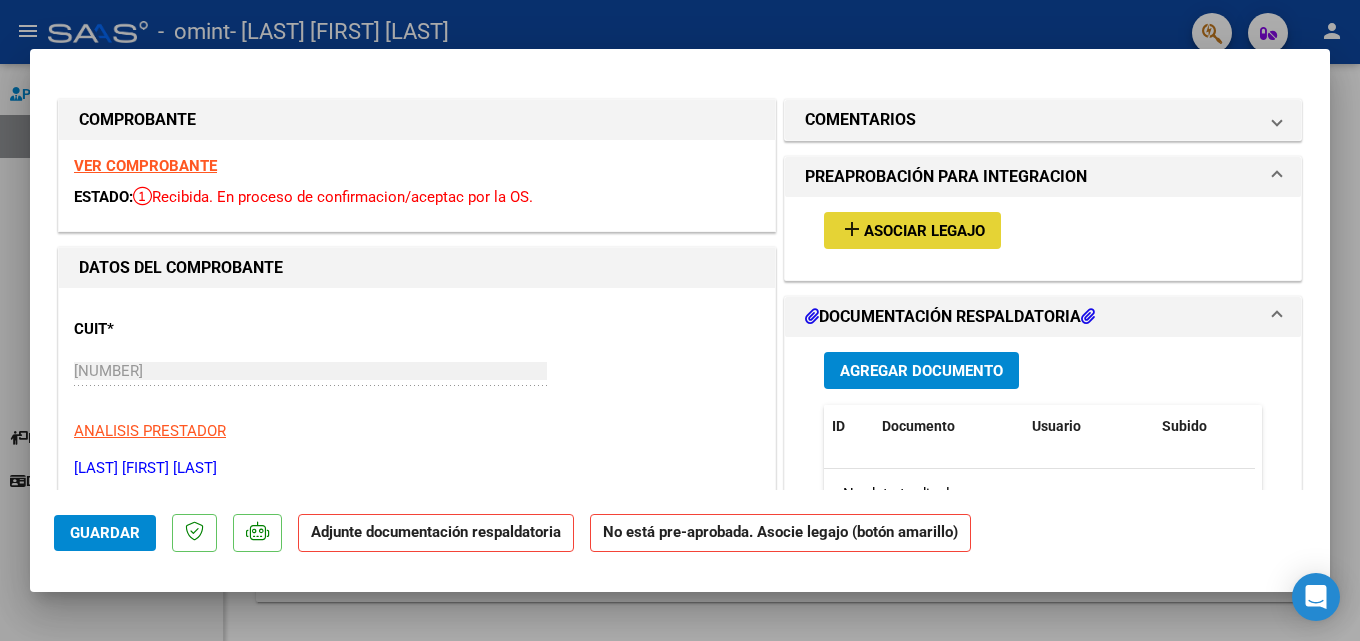 click on "add Asociar Legajo" at bounding box center [912, 230] 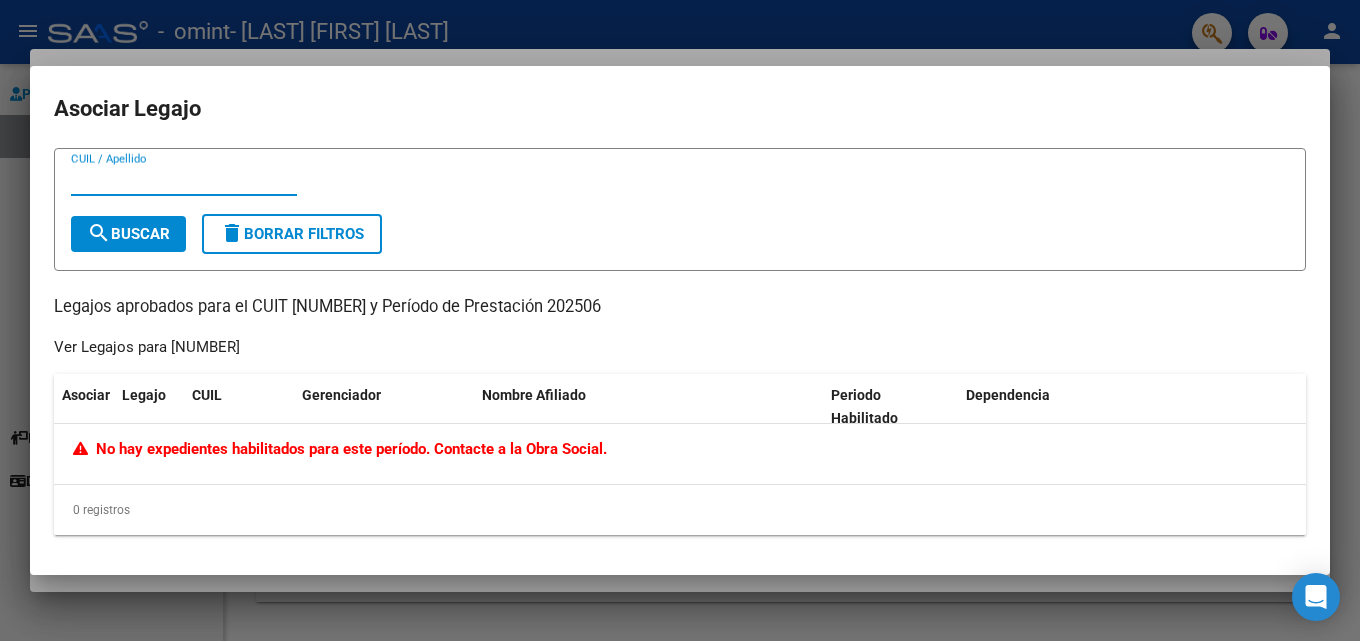 click on "No hay expedientes habilitados para este período. Contacte a la Obra Social." 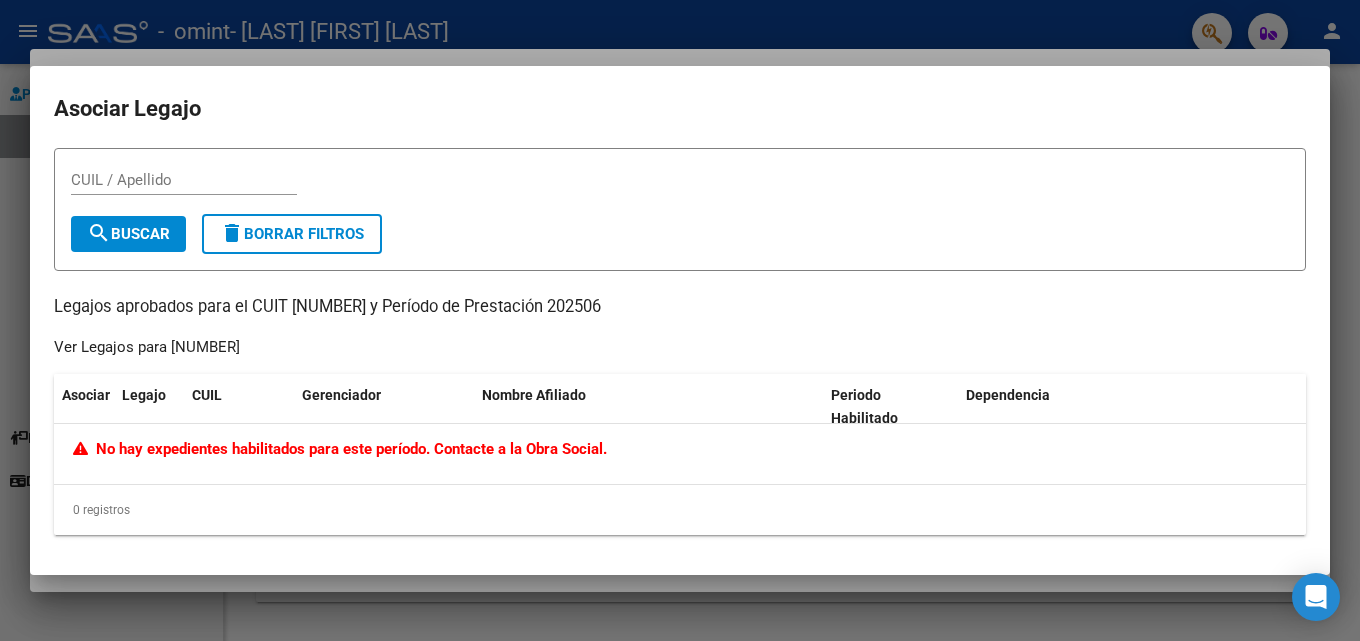 drag, startPoint x: 1182, startPoint y: 193, endPoint x: 1213, endPoint y: 161, distance: 44.553337 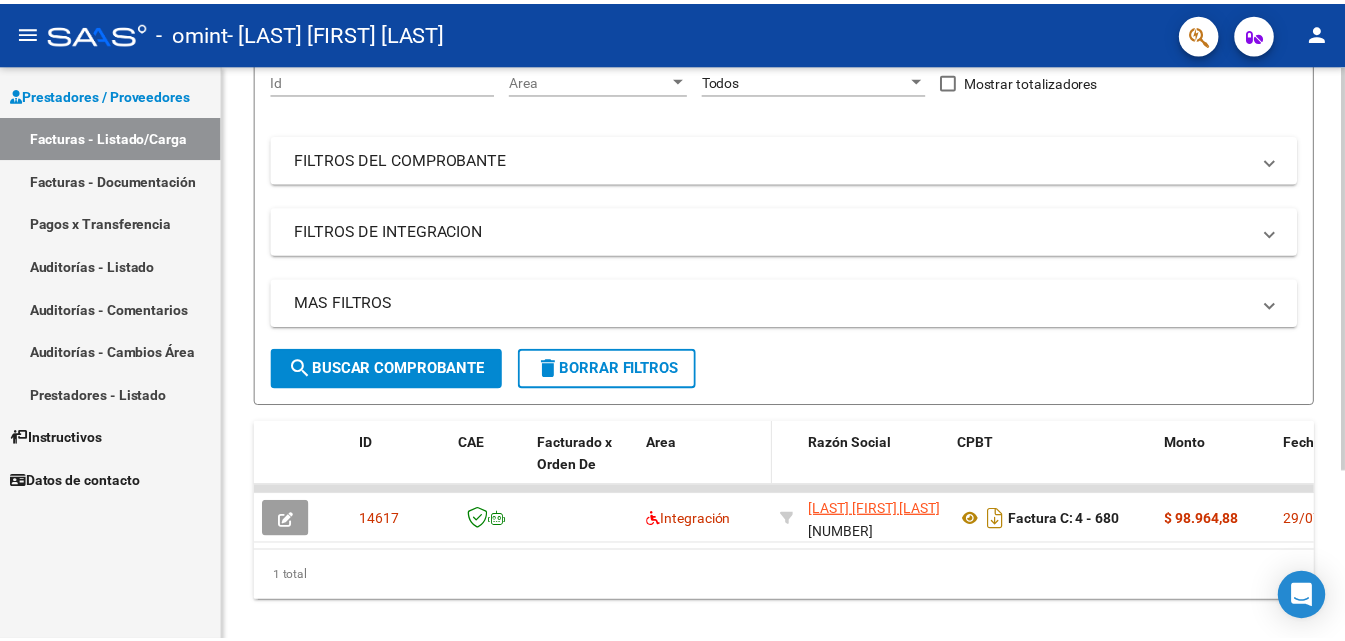 scroll, scrollTop: 0, scrollLeft: 0, axis: both 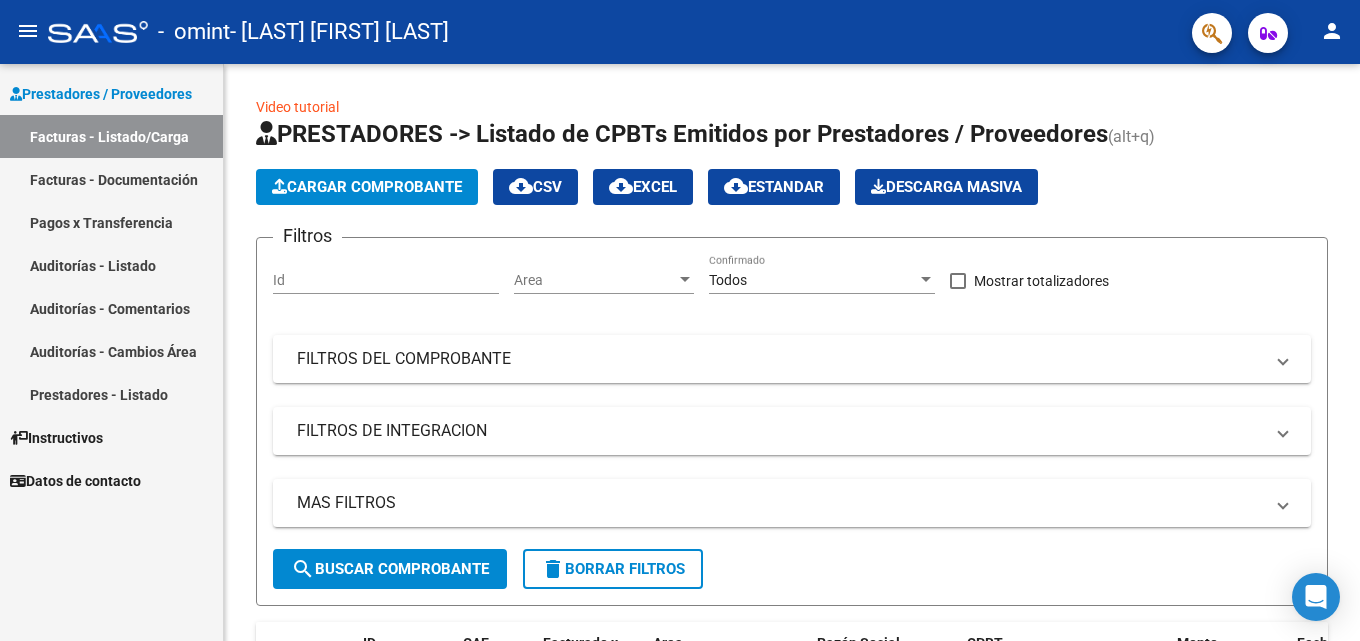 click on "person" 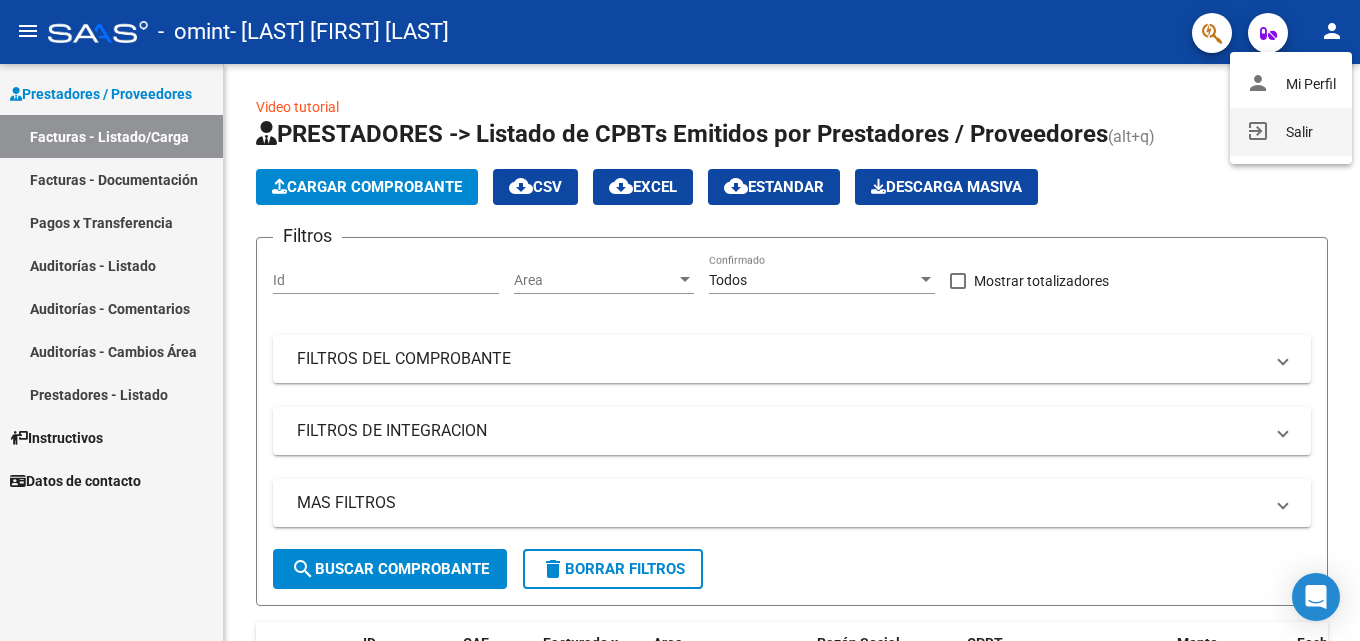 click on "exit_to_app  Salir" at bounding box center [1291, 132] 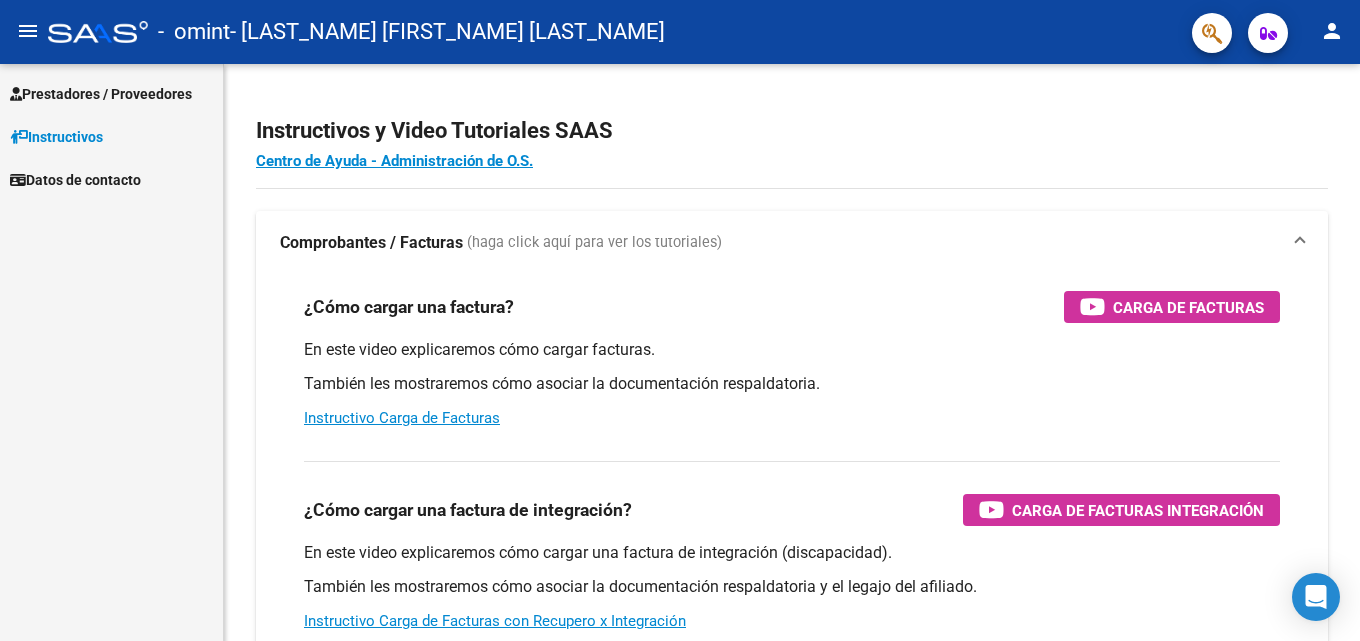 scroll, scrollTop: 0, scrollLeft: 0, axis: both 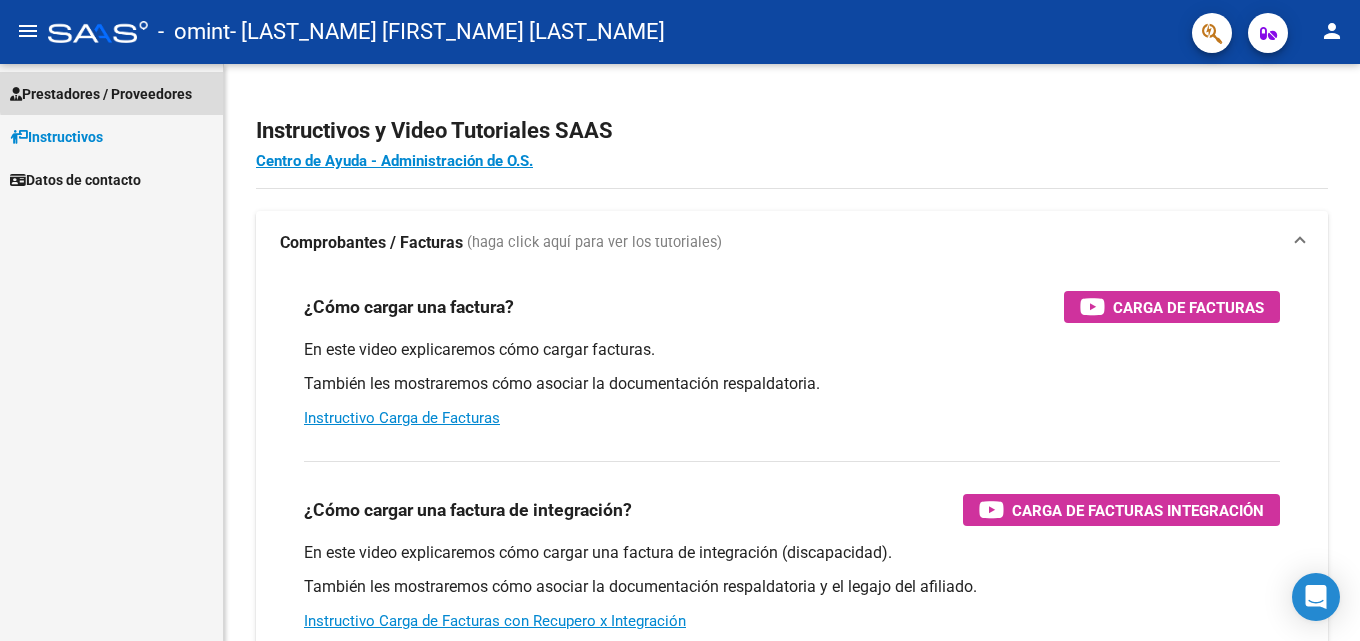 click on "Prestadores / Proveedores" at bounding box center (101, 94) 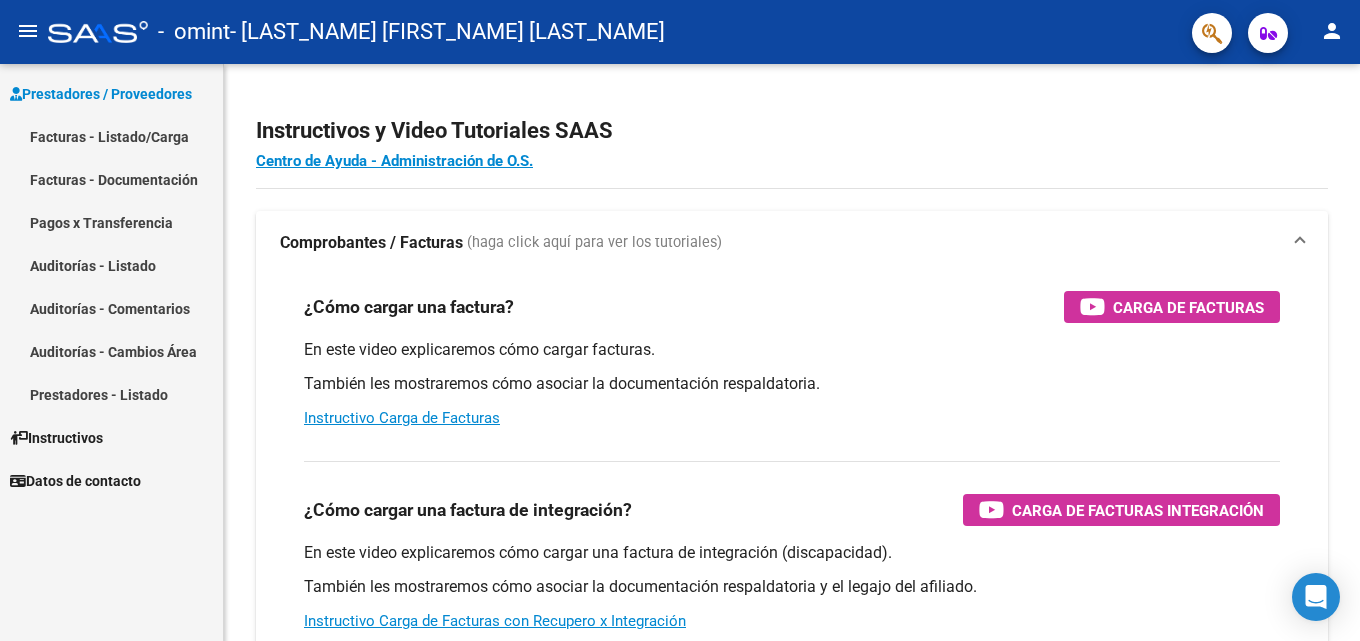 click on "Facturas - Listado/Carga" at bounding box center [111, 136] 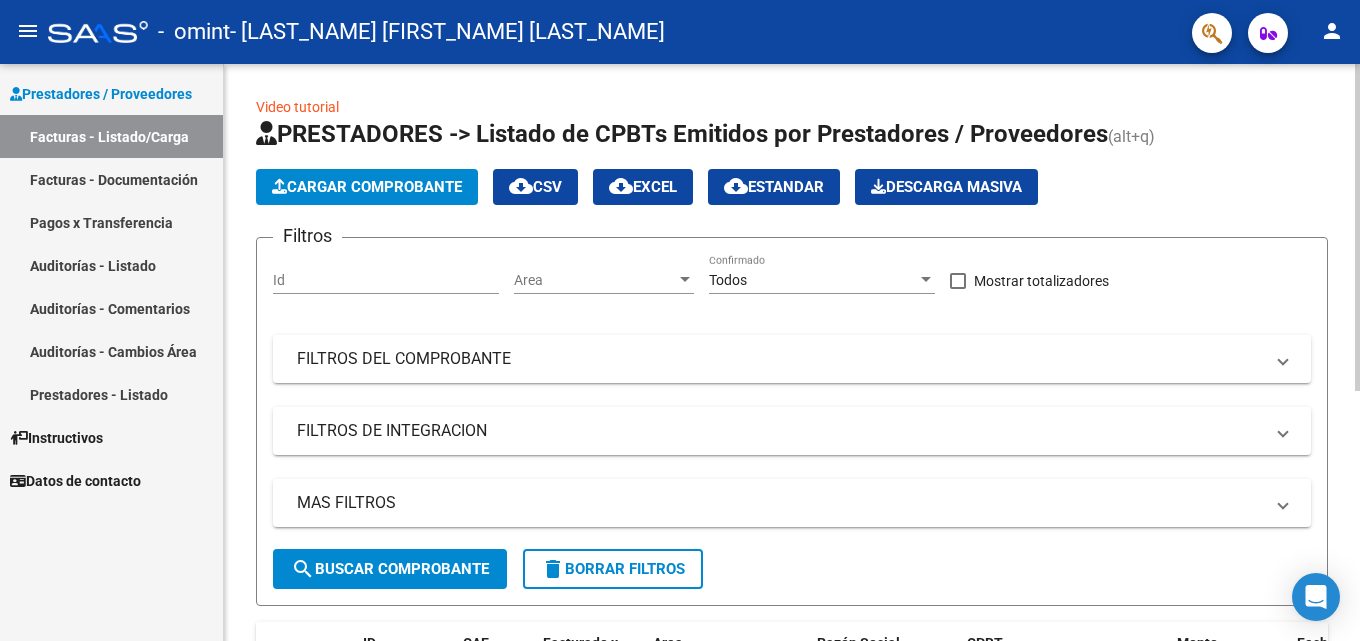 click on "Cargar Comprobante" 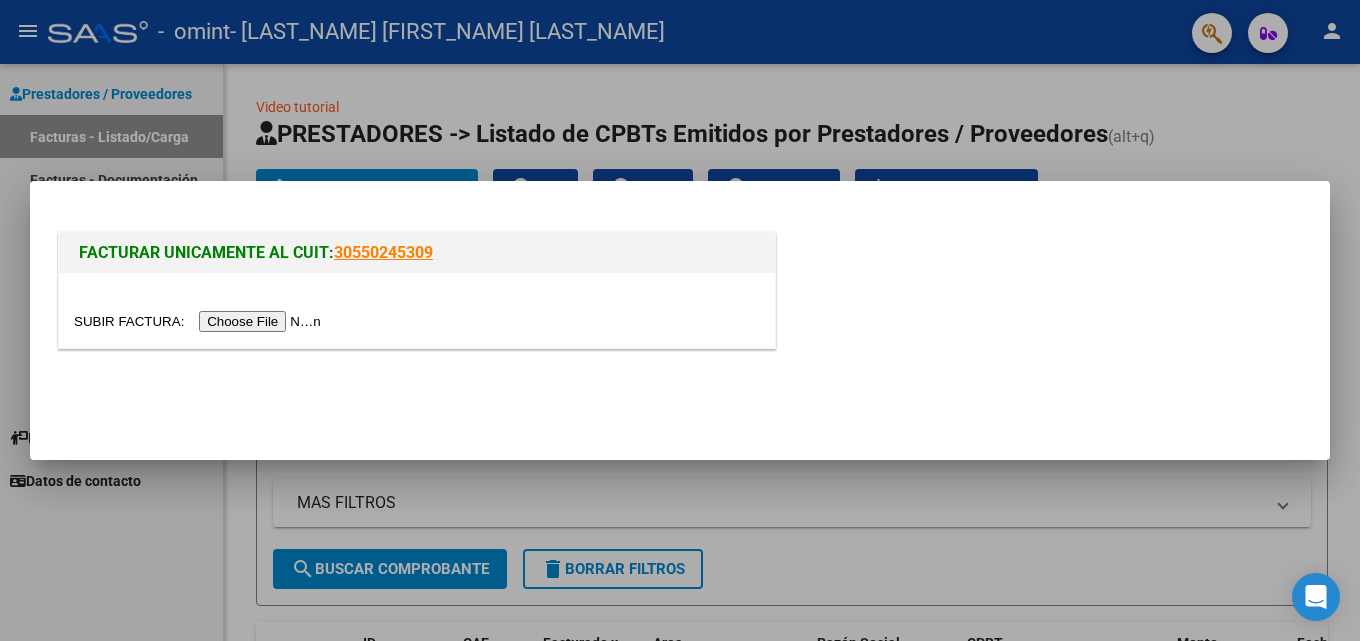 click at bounding box center (200, 321) 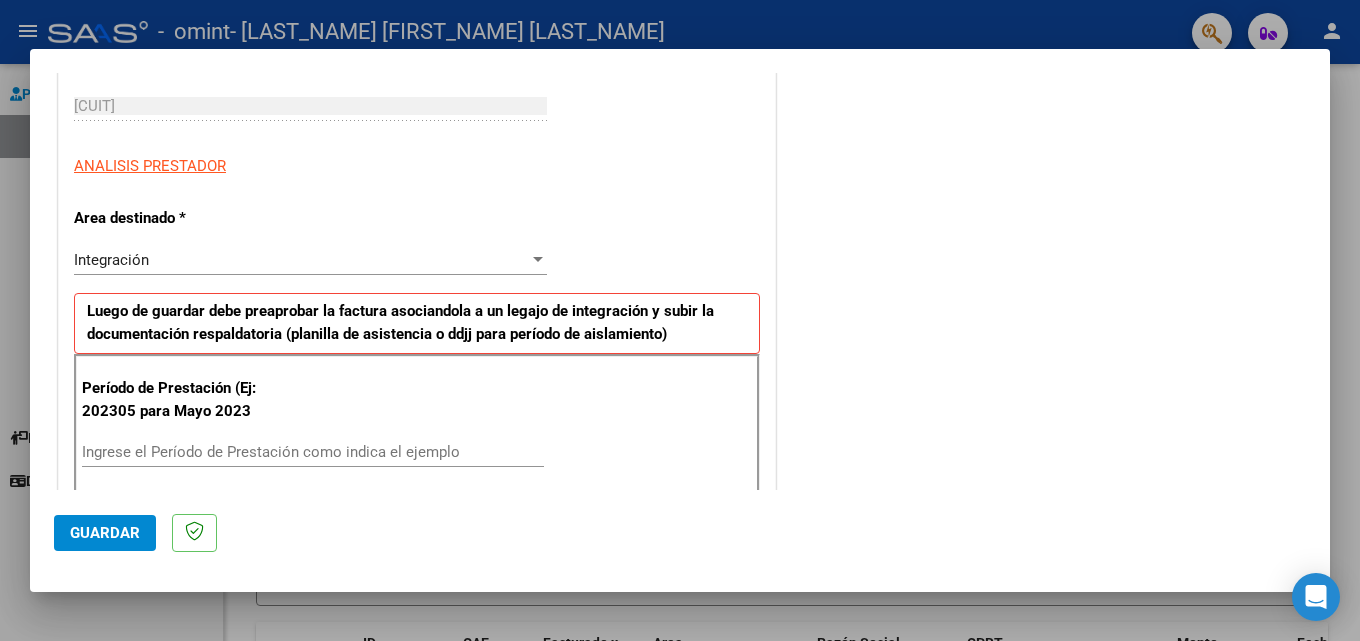 scroll, scrollTop: 400, scrollLeft: 0, axis: vertical 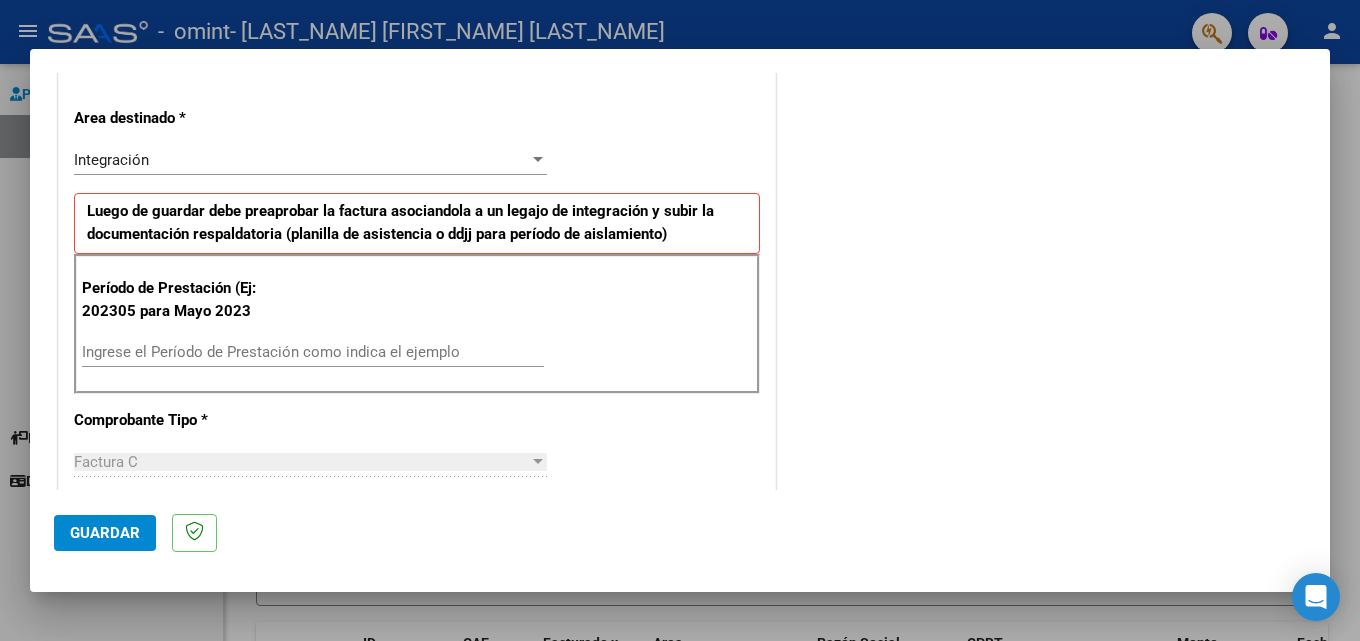 click on "Ingrese el Período de Prestación como indica el ejemplo" at bounding box center (313, 352) 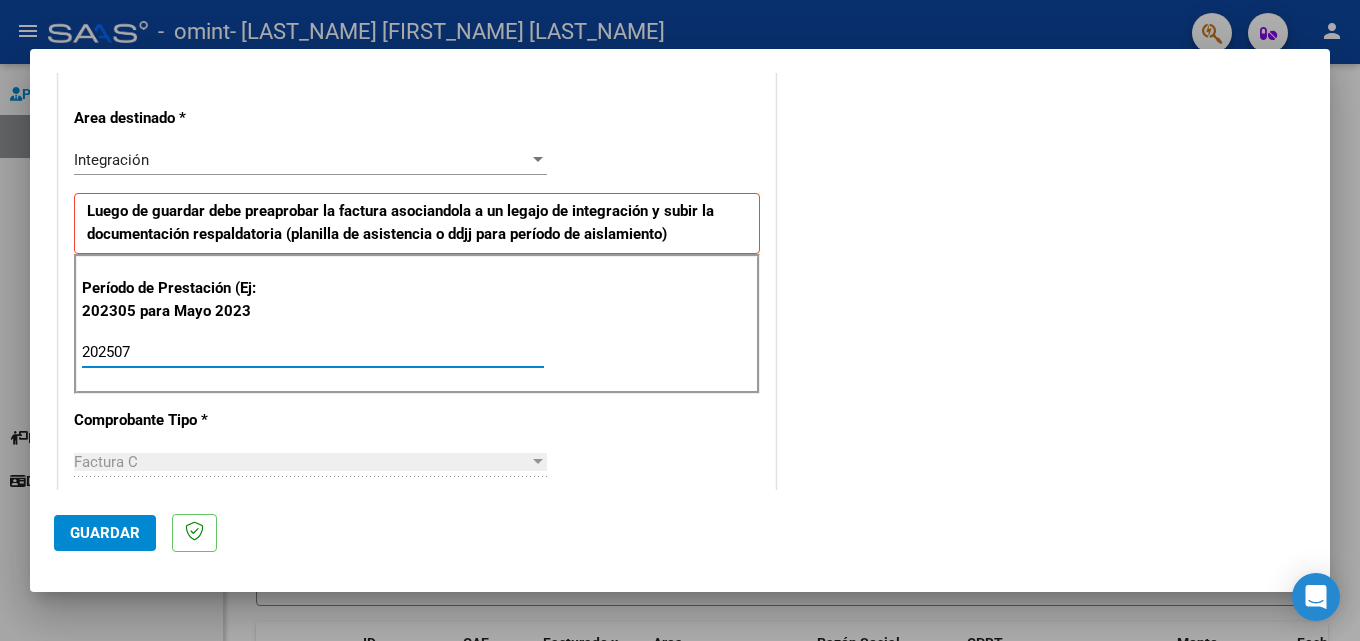 type on "202507" 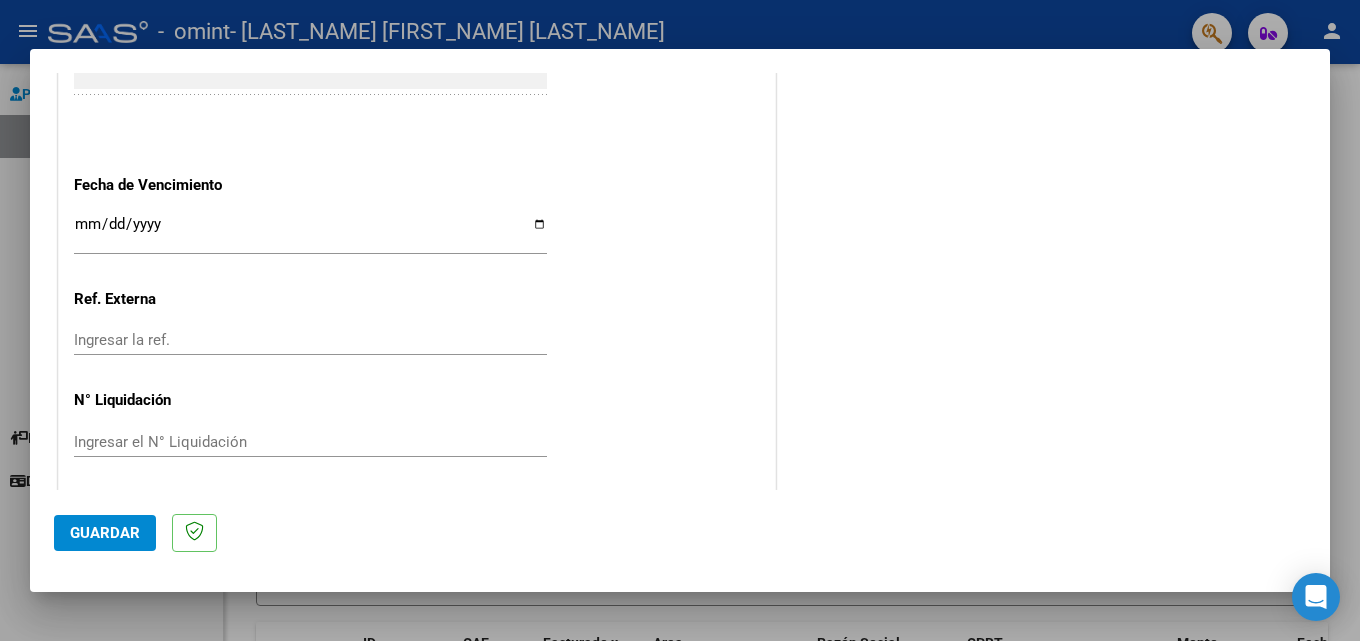 scroll, scrollTop: 1305, scrollLeft: 0, axis: vertical 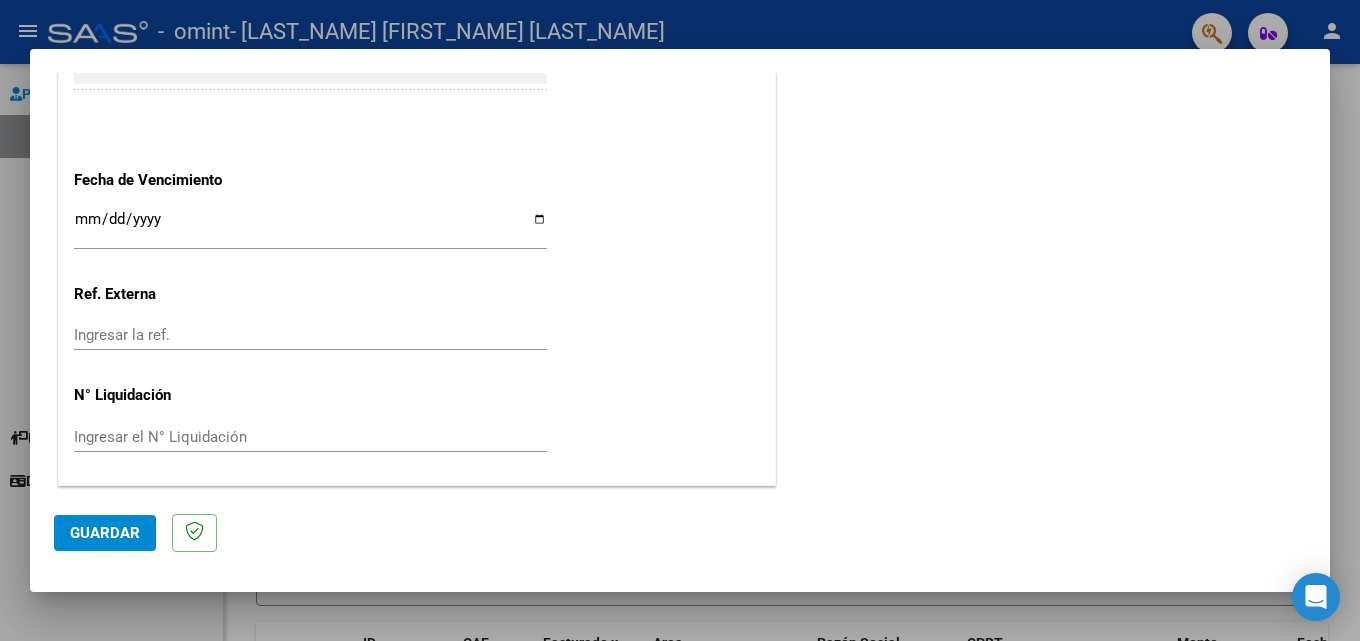 click on "Guardar" 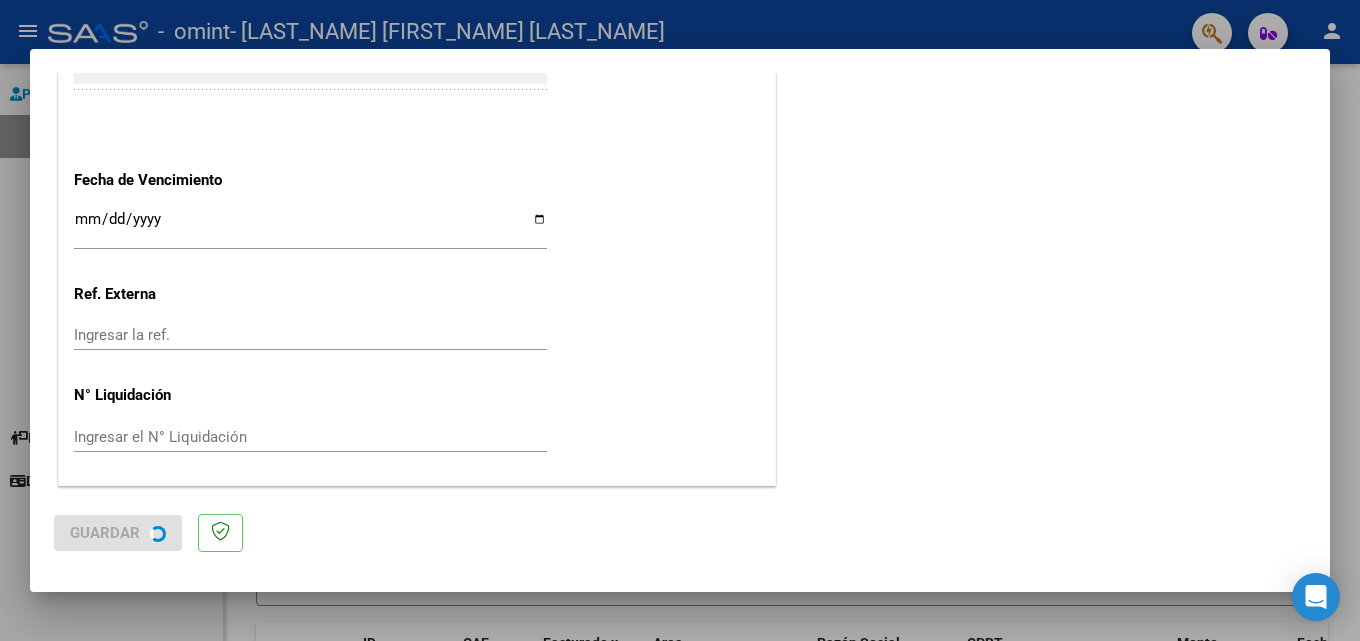 scroll, scrollTop: 0, scrollLeft: 0, axis: both 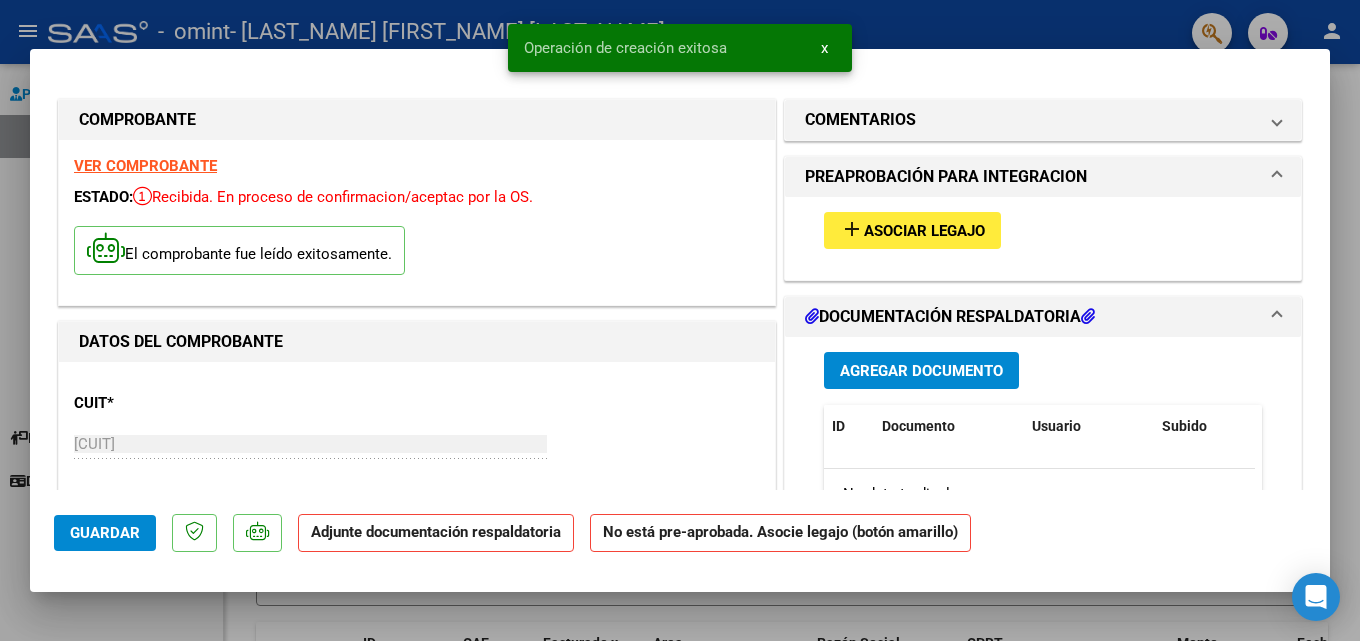 click on "Asociar Legajo" at bounding box center [924, 231] 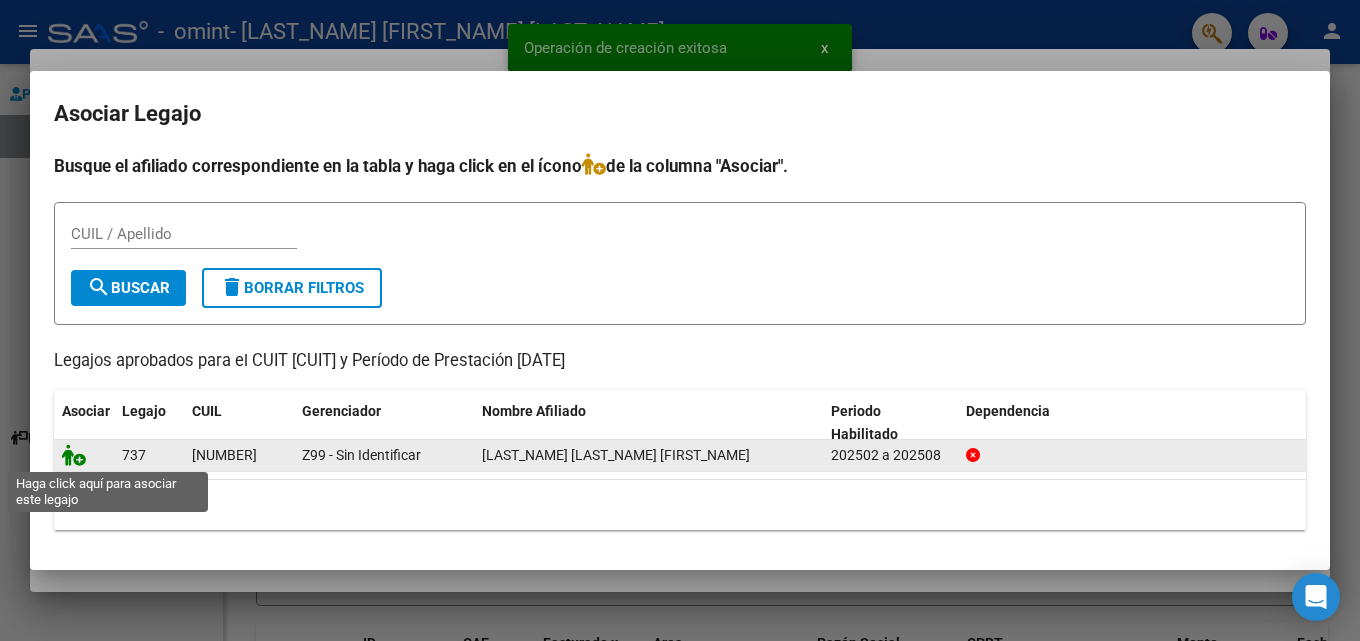 click 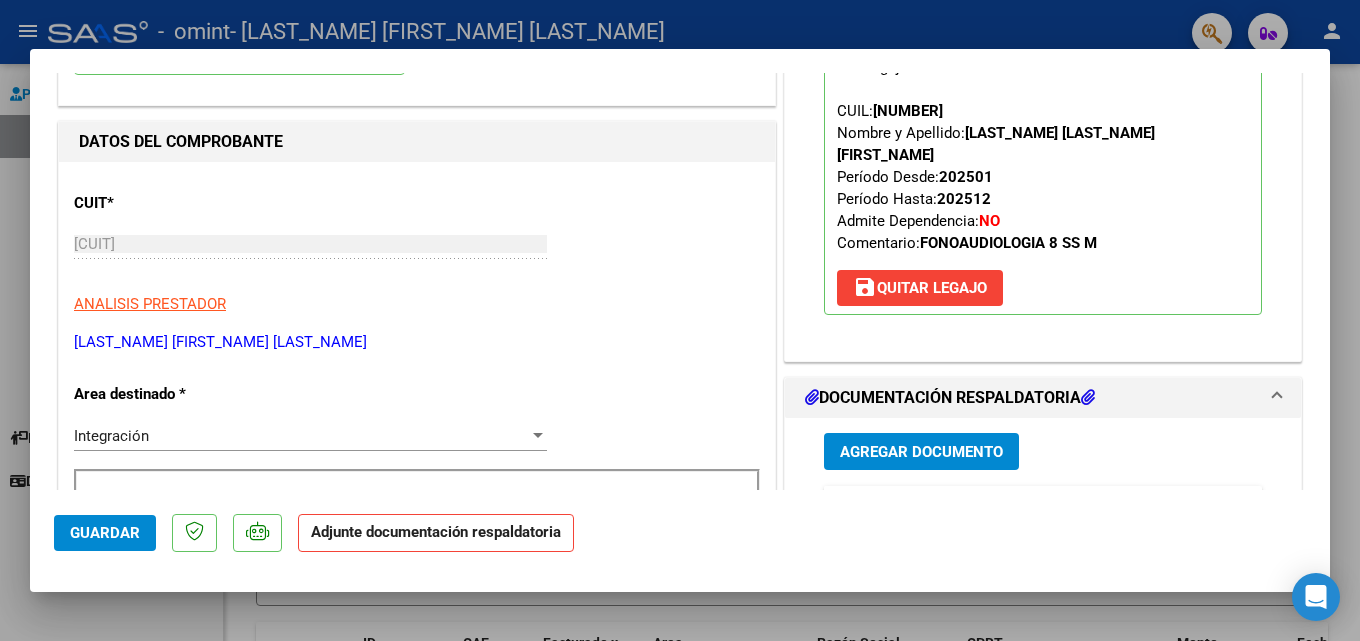 scroll, scrollTop: 300, scrollLeft: 0, axis: vertical 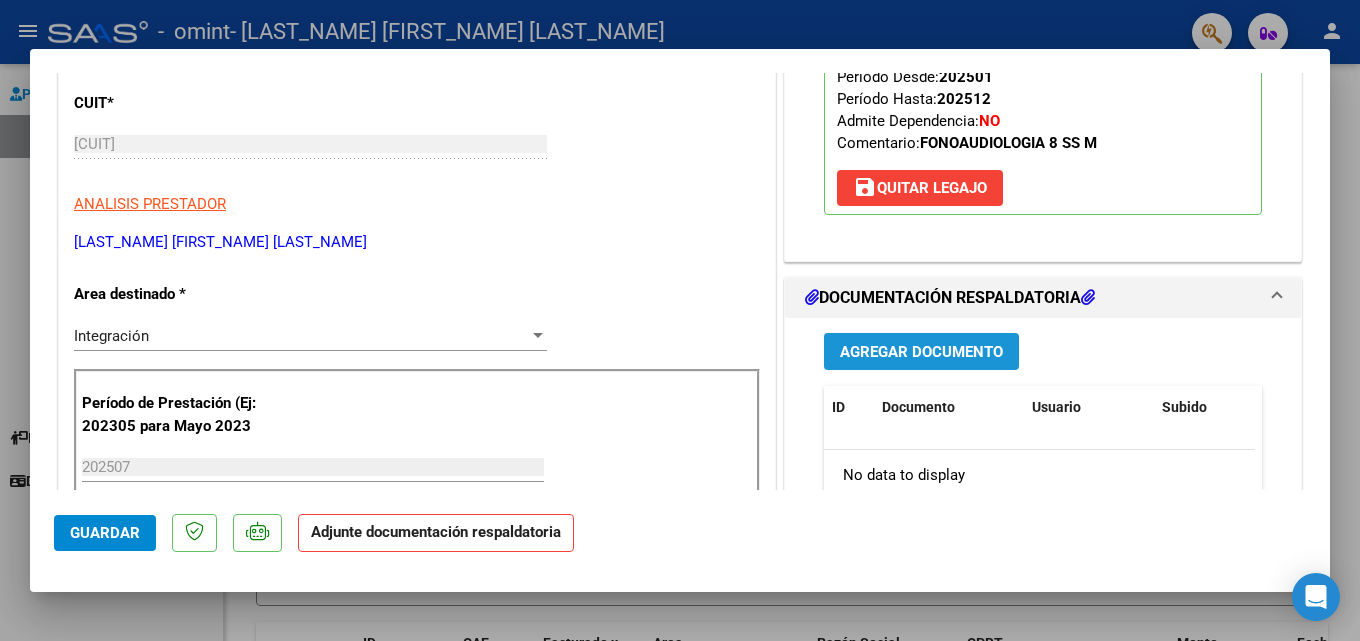 click on "Agregar Documento" at bounding box center [921, 352] 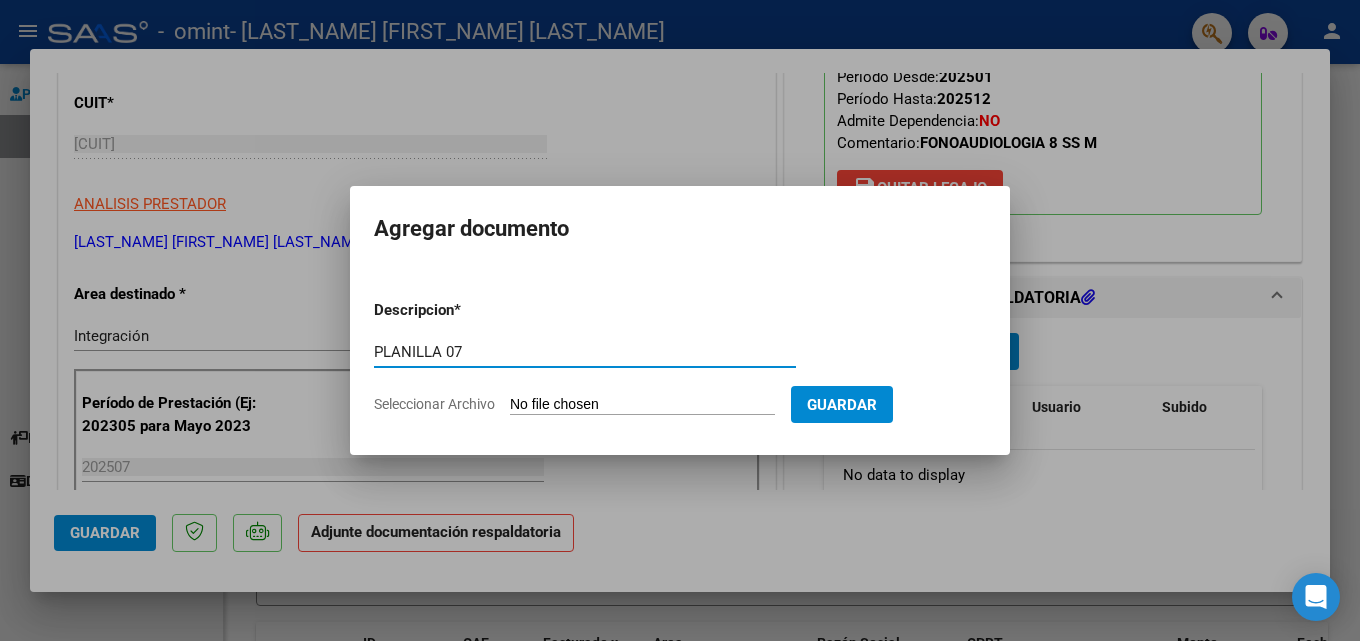 type on "PLANILLA 07" 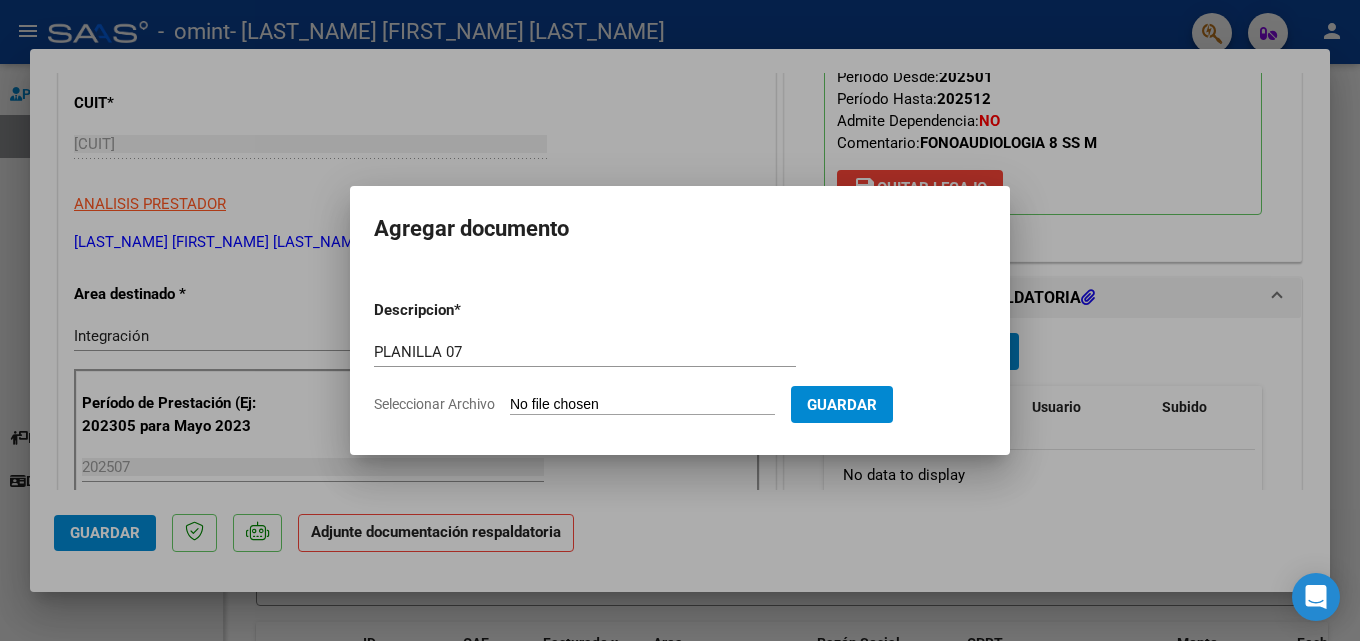 click on "Seleccionar Archivo" at bounding box center [642, 405] 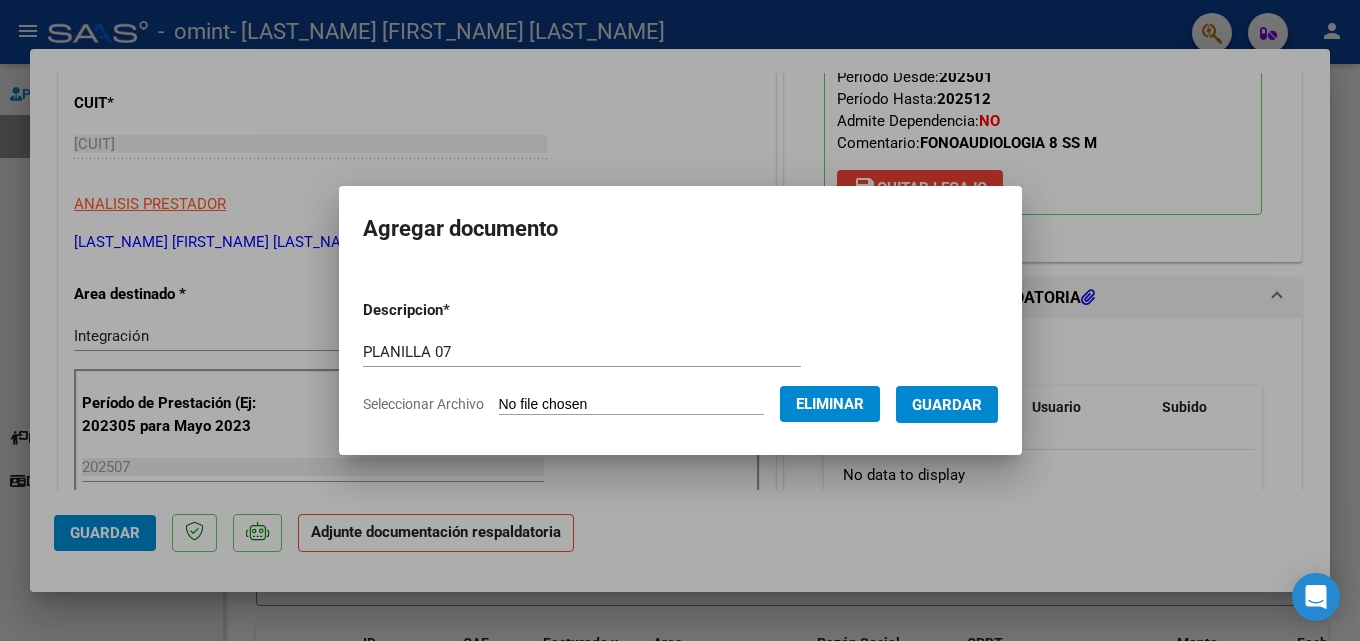 click on "Guardar" at bounding box center (947, 405) 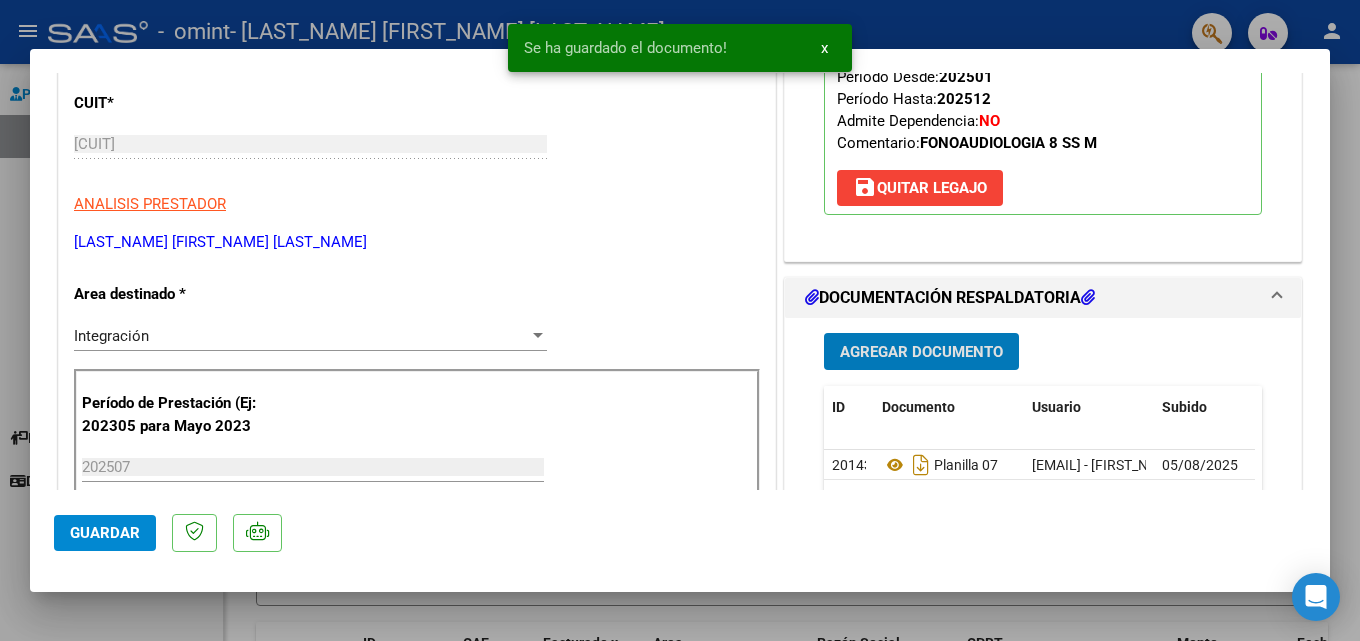 scroll, scrollTop: 600, scrollLeft: 0, axis: vertical 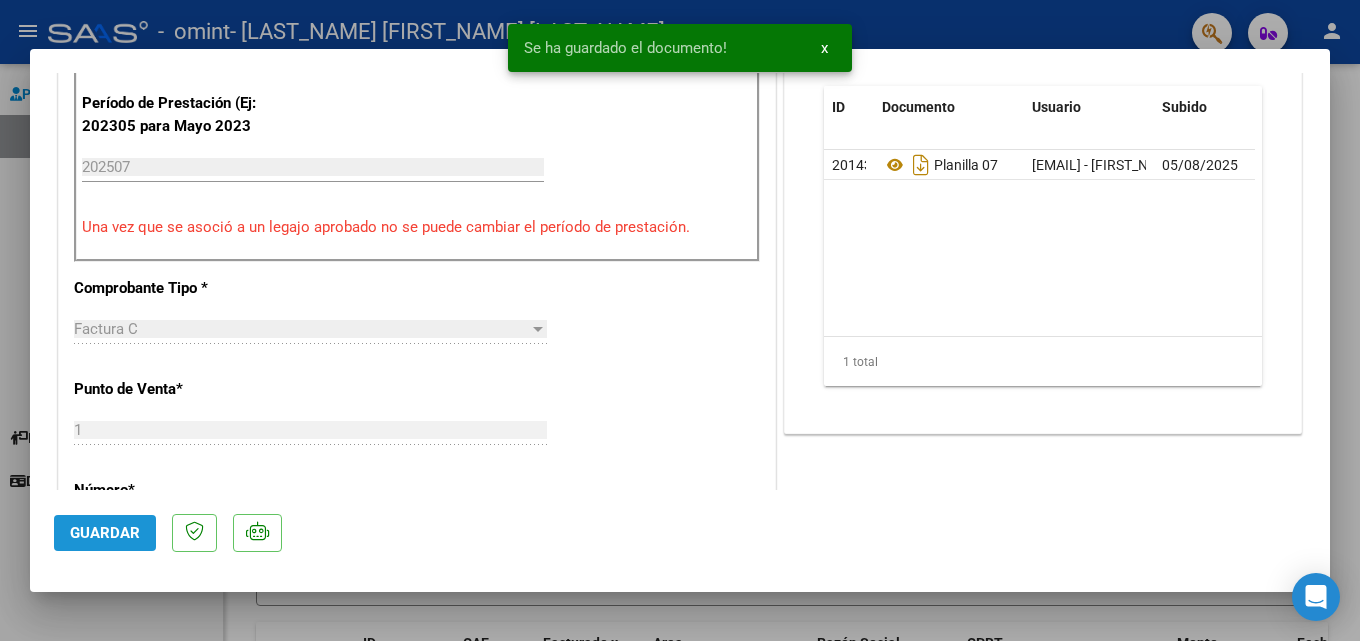 click on "Guardar" 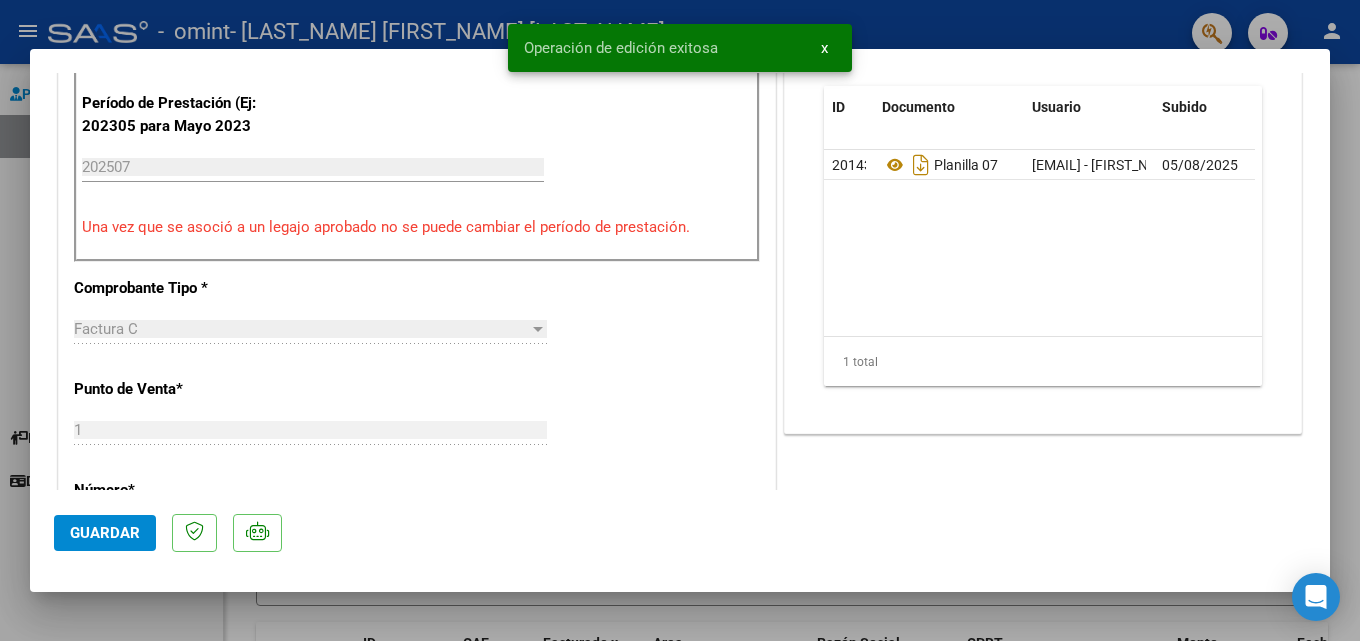 type 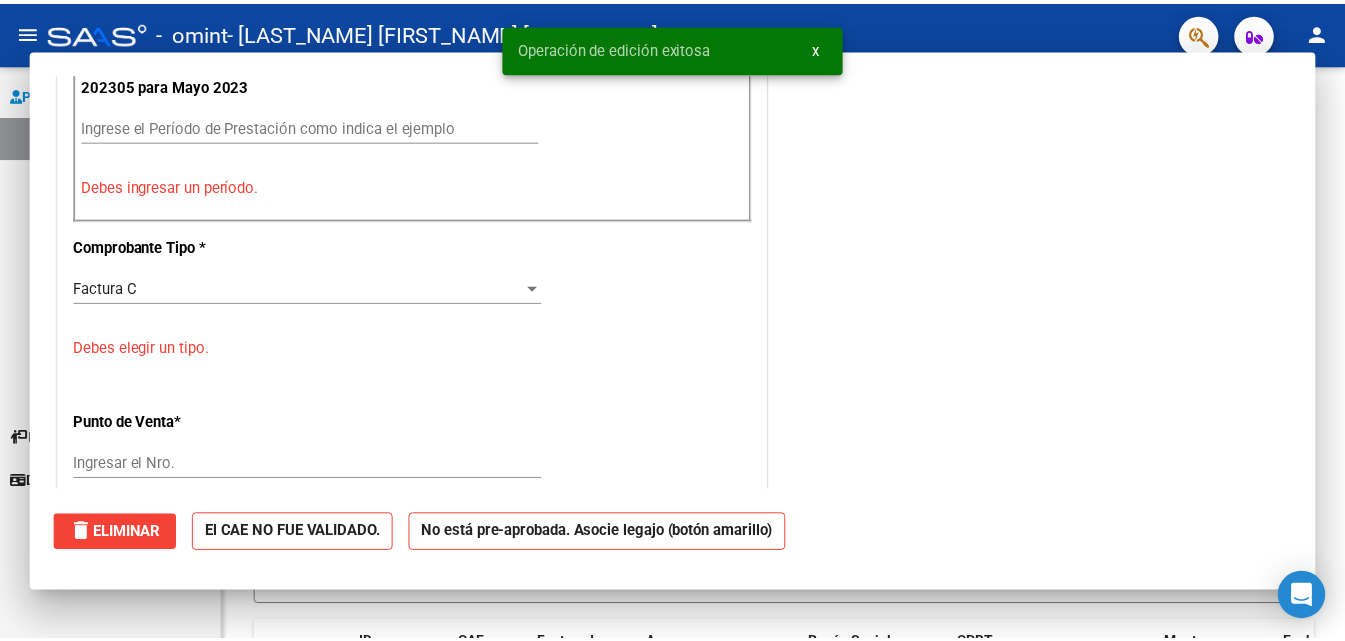 scroll, scrollTop: 0, scrollLeft: 0, axis: both 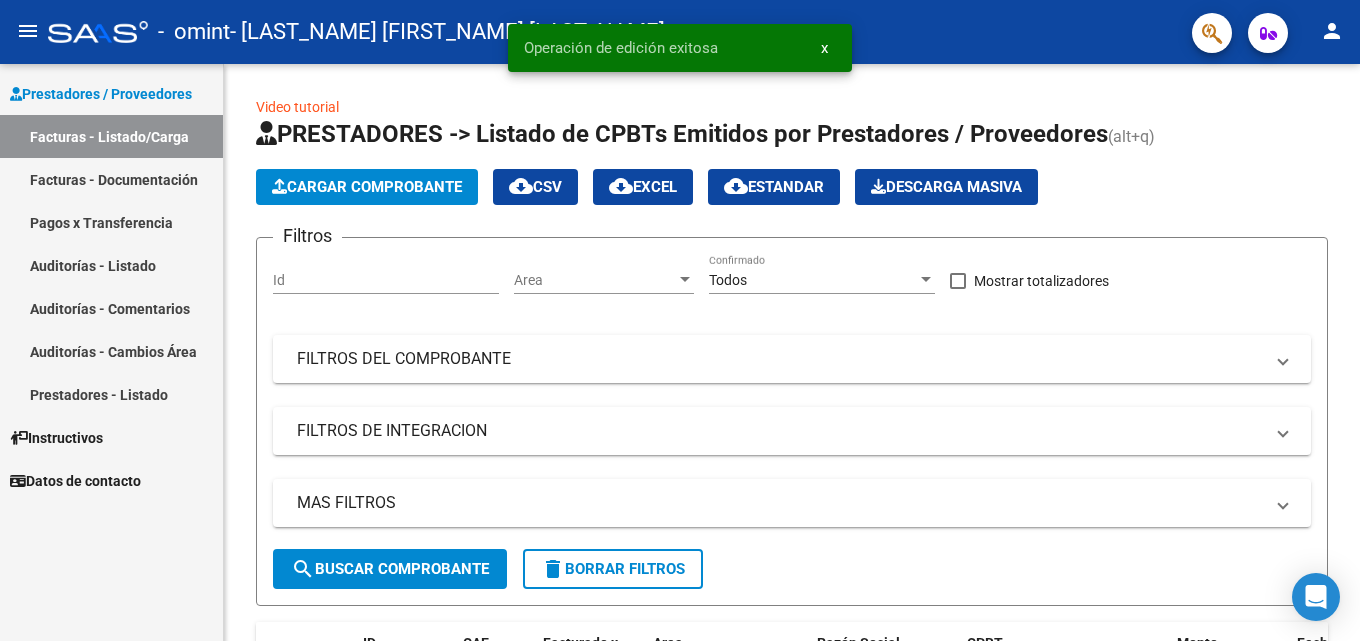 click on "person" 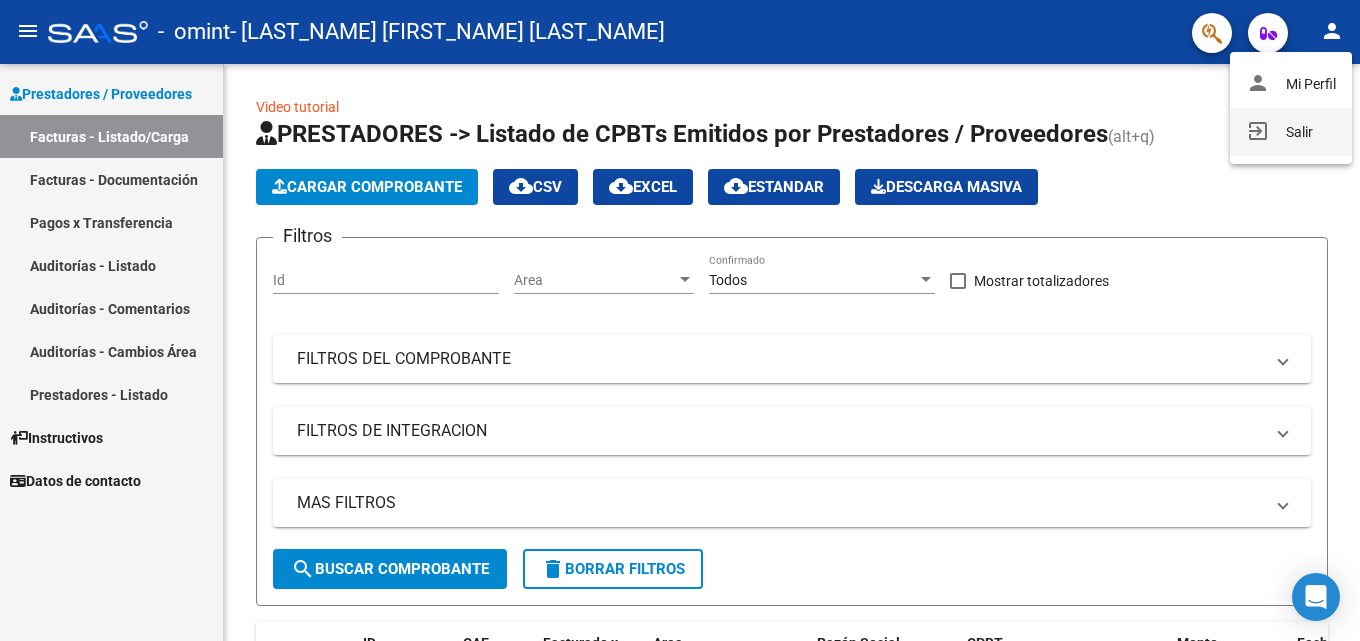 click on "exit_to_app" at bounding box center [1258, 131] 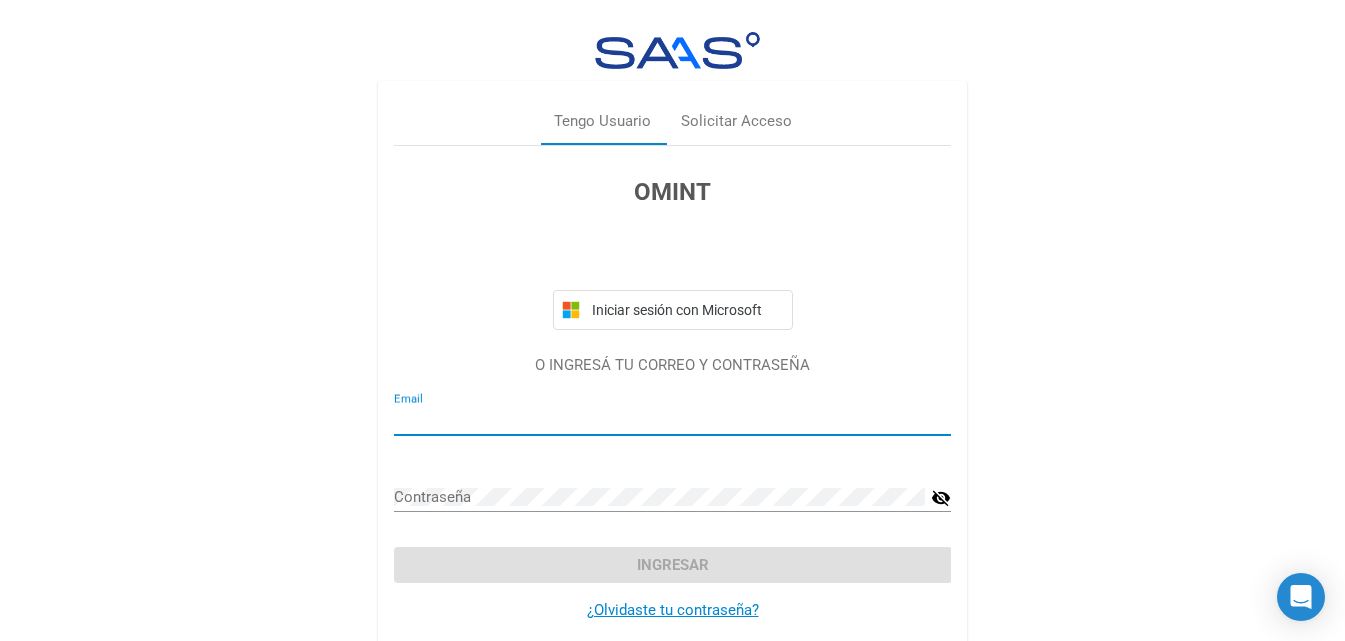 type on "solsly31@gmail.com" 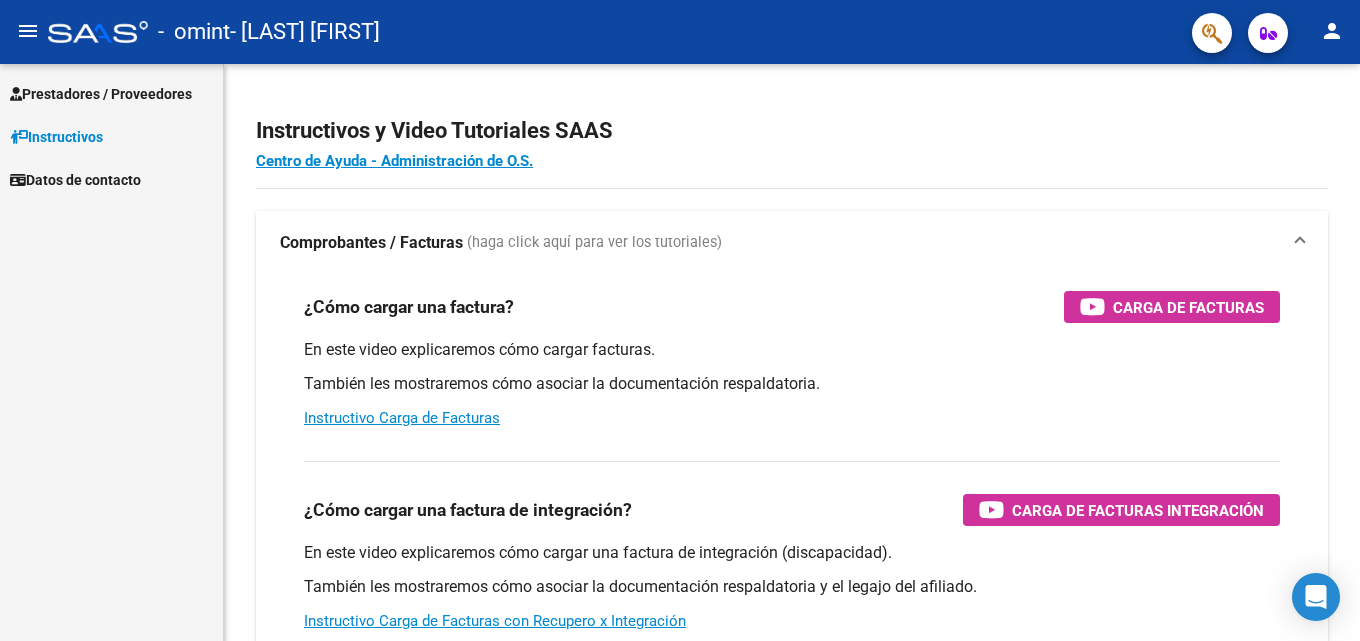 scroll, scrollTop: 0, scrollLeft: 0, axis: both 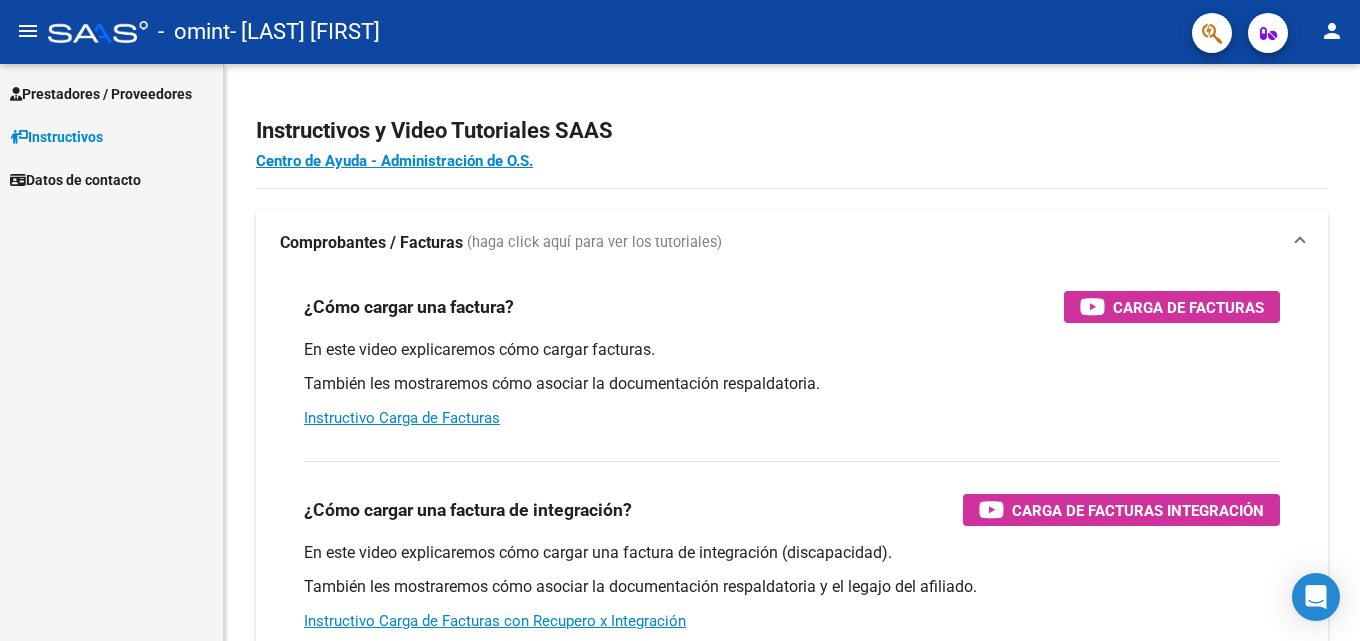 click on "Prestadores / Proveedores" at bounding box center (101, 94) 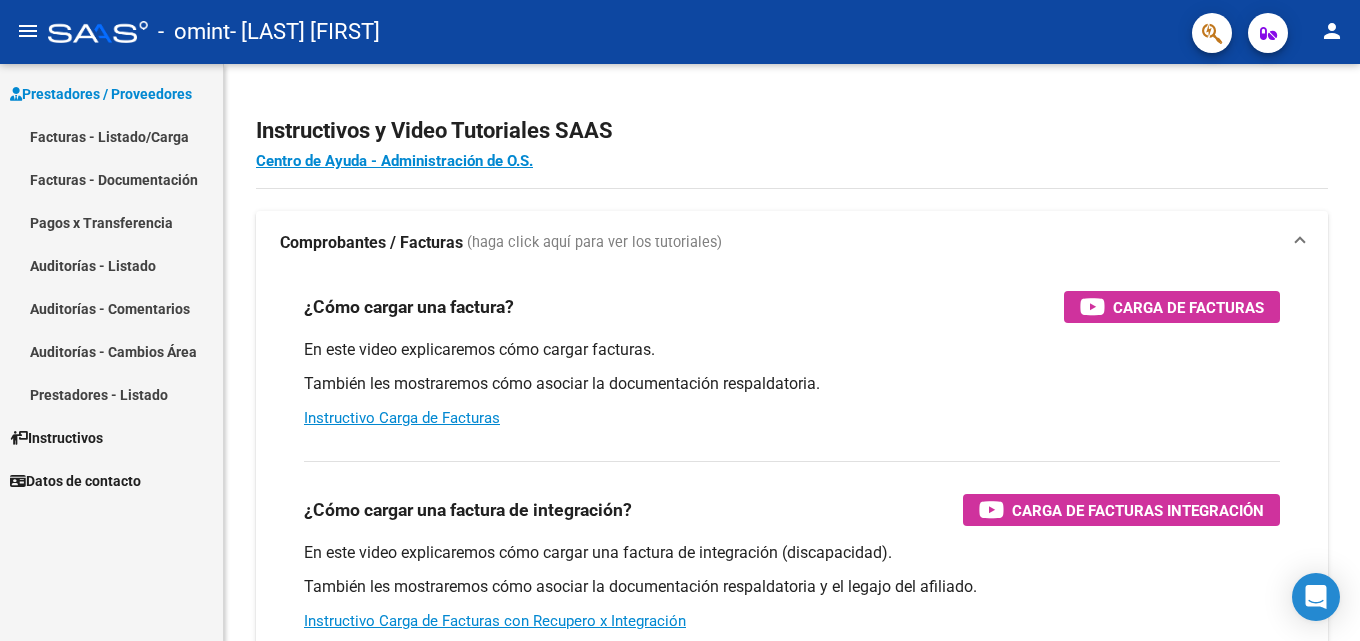 click on "Facturas - Listado/Carga" at bounding box center (111, 136) 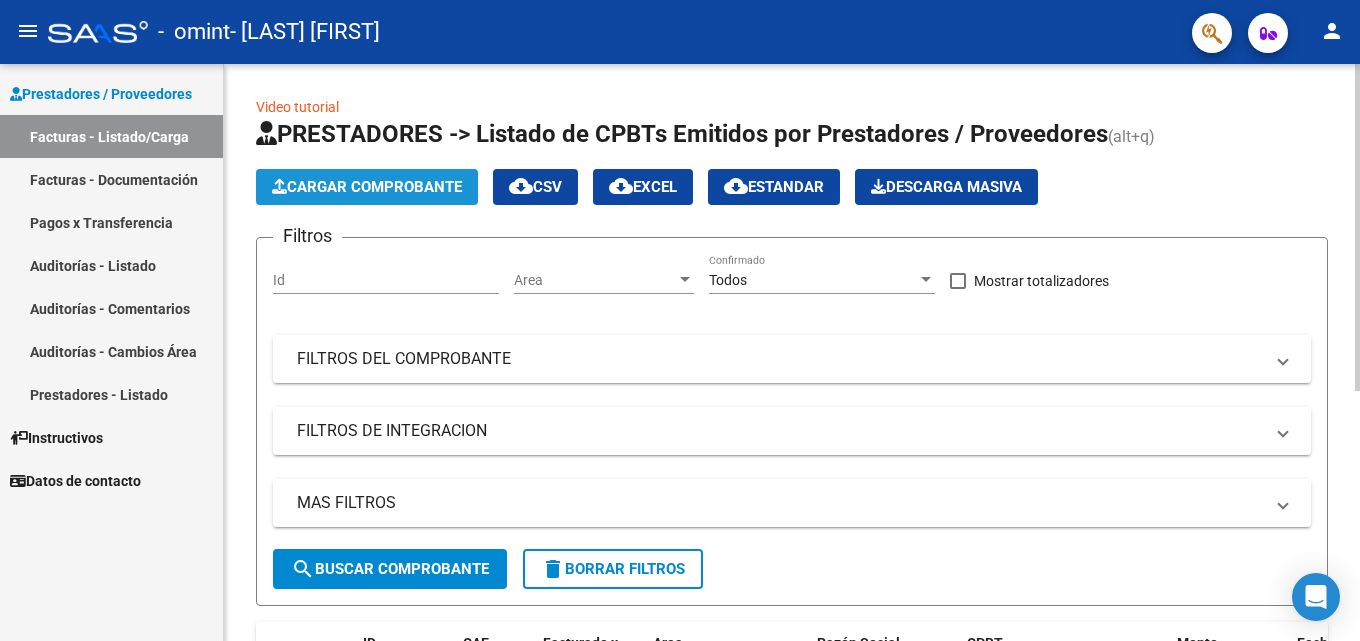 click on "Cargar Comprobante" 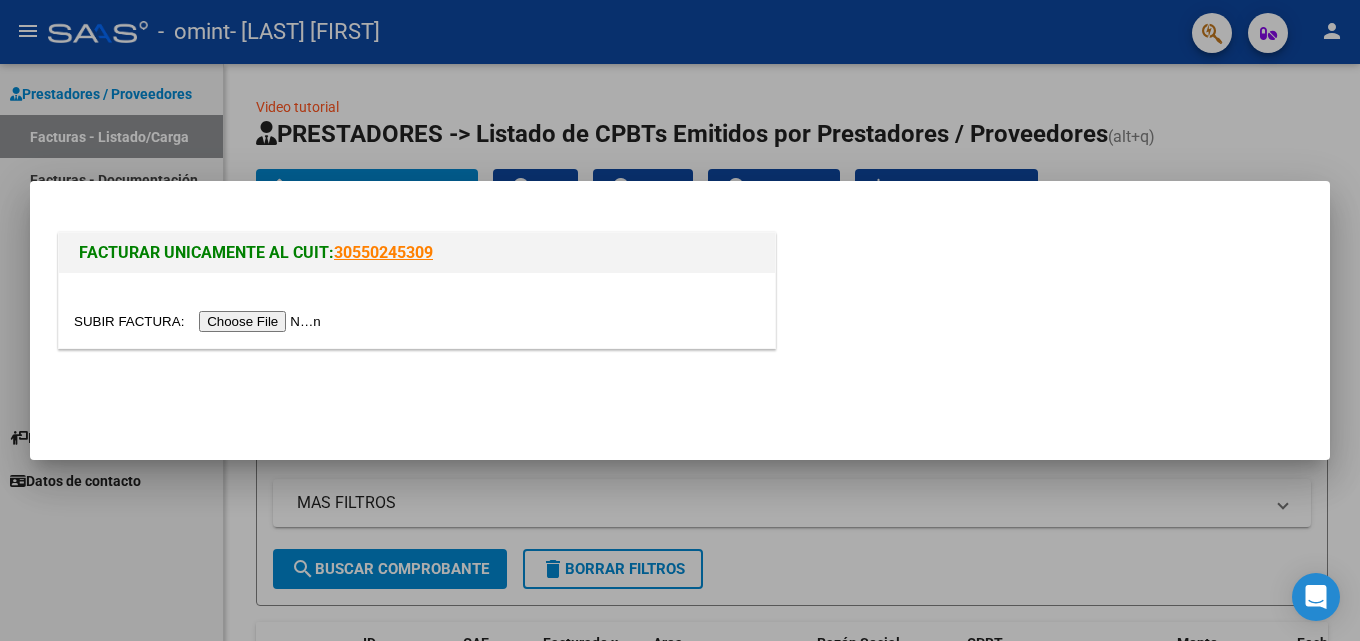 click at bounding box center [200, 321] 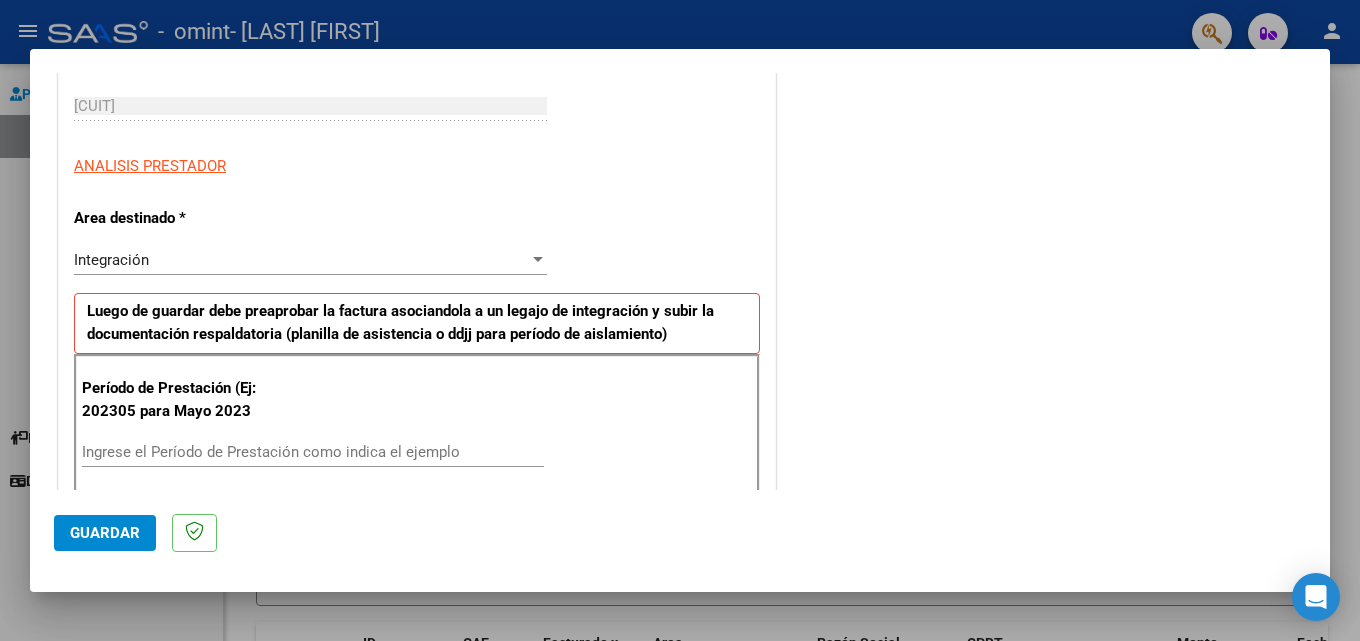 scroll, scrollTop: 500, scrollLeft: 0, axis: vertical 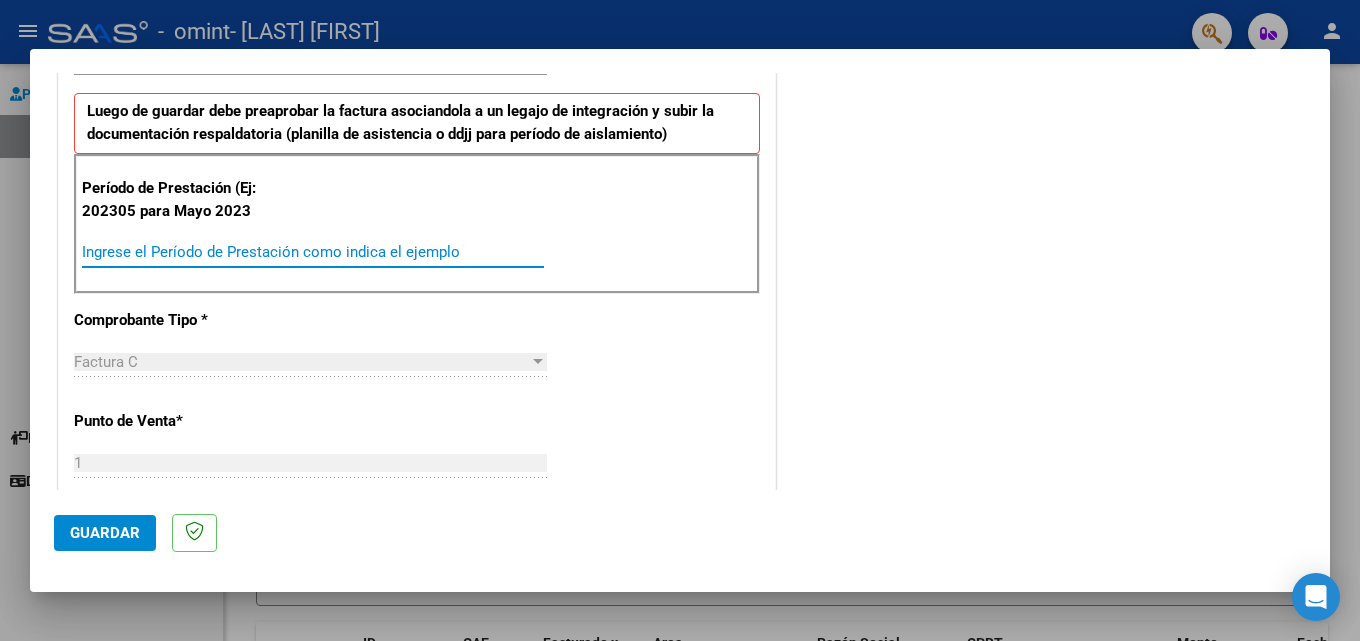 click on "Ingrese el Período de Prestación como indica el ejemplo" at bounding box center (313, 252) 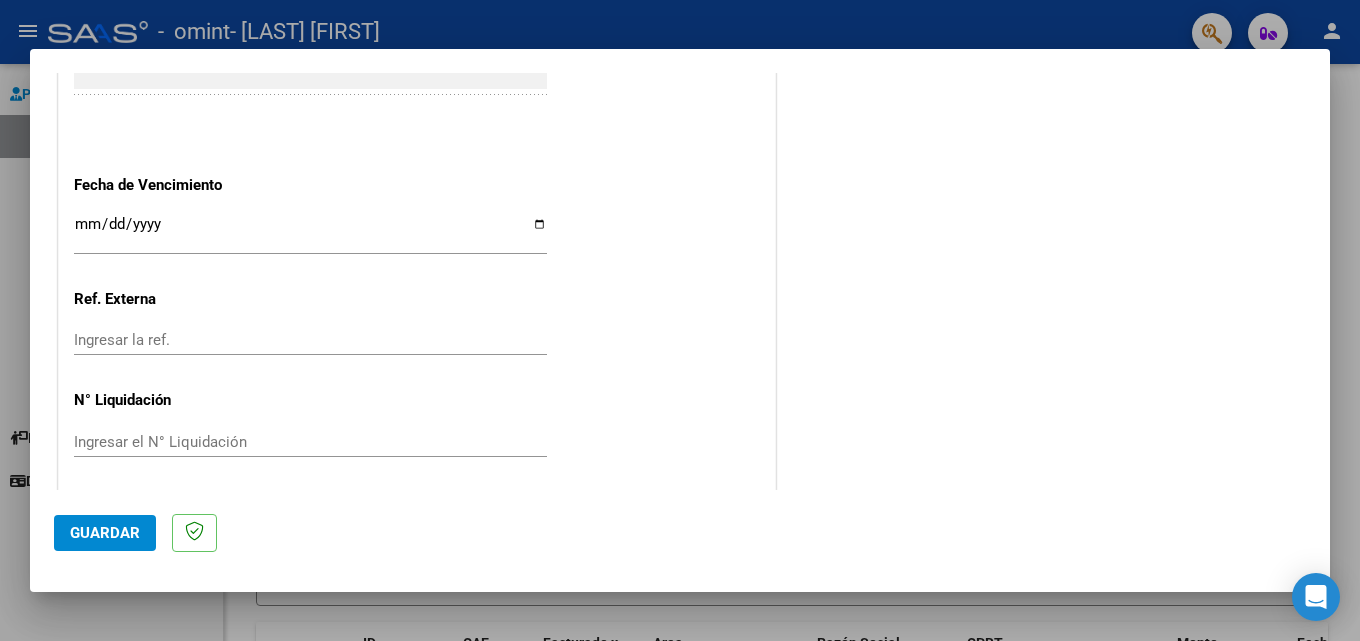 scroll, scrollTop: 1305, scrollLeft: 0, axis: vertical 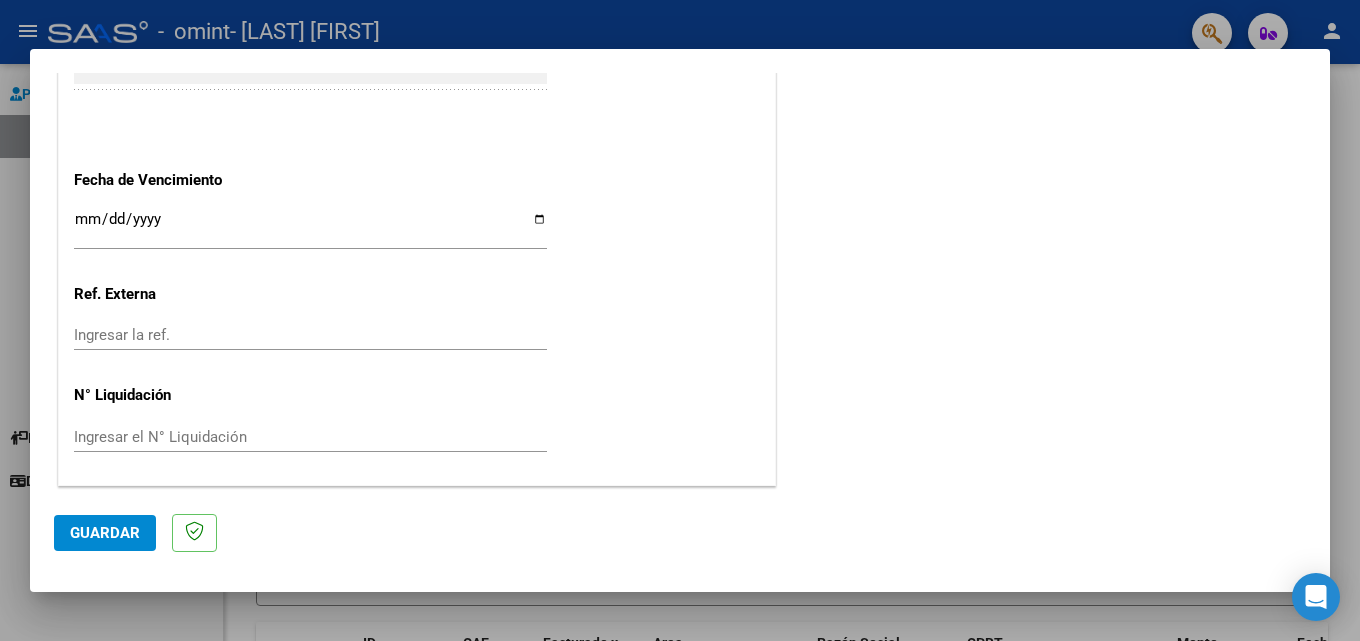 type on "202507" 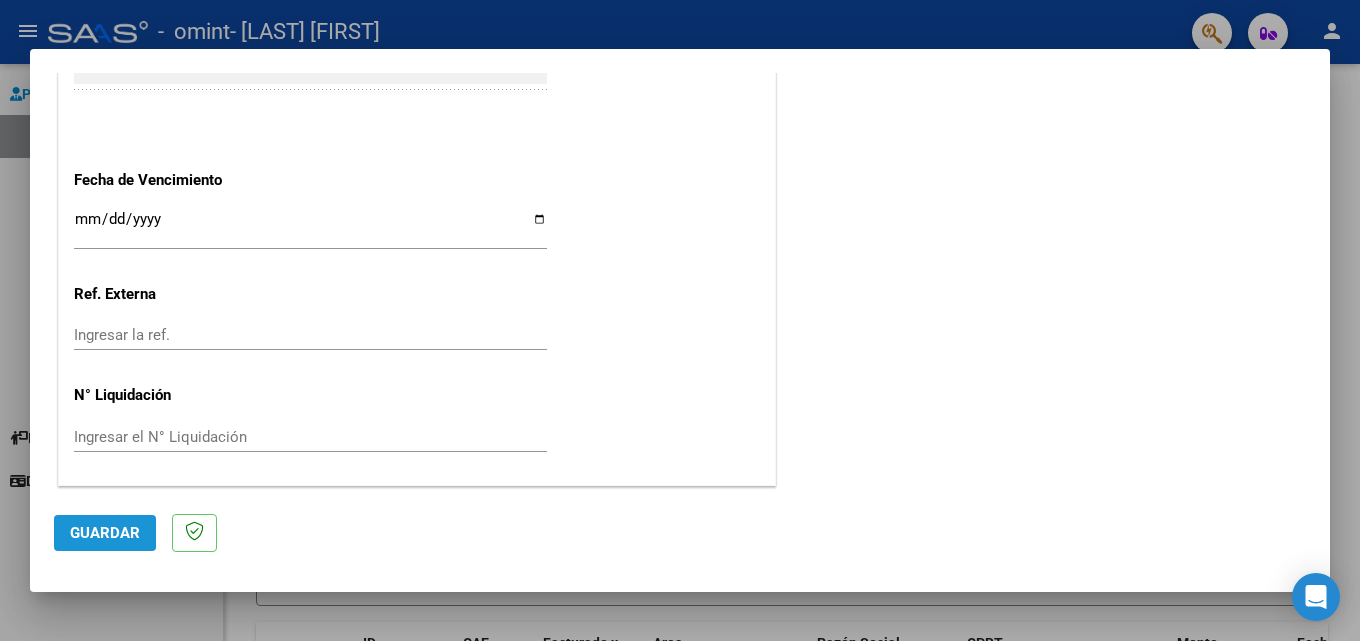 click on "Guardar" 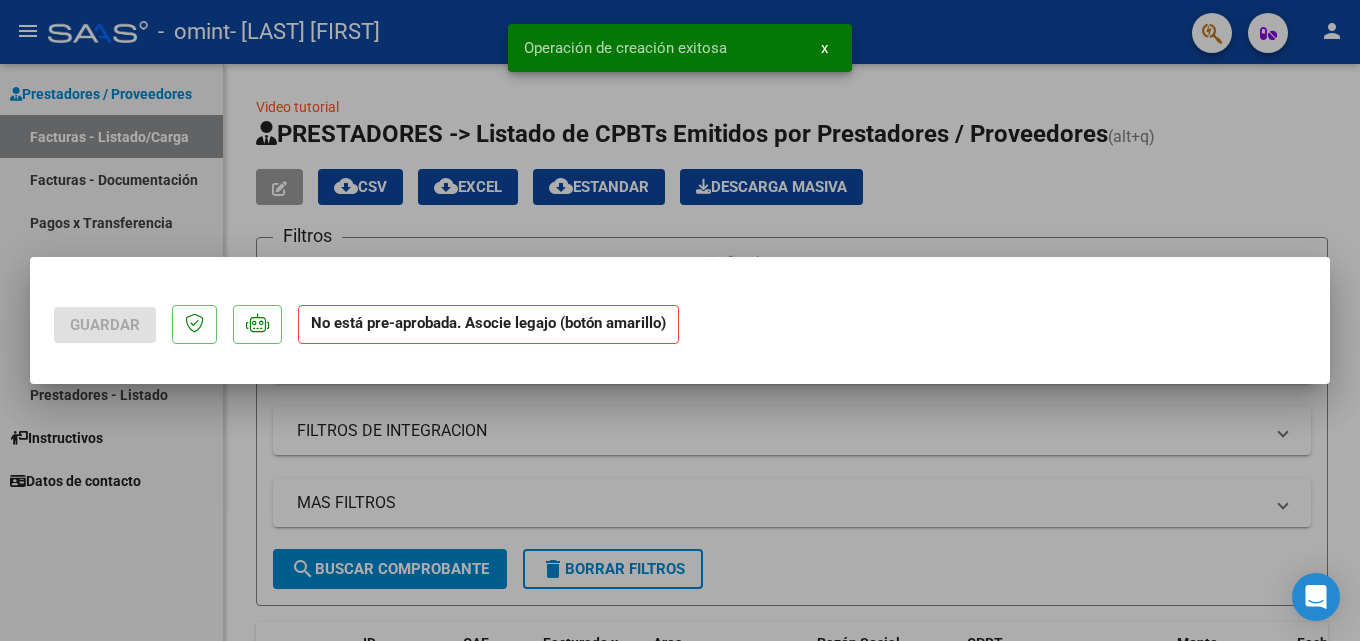 scroll, scrollTop: 0, scrollLeft: 0, axis: both 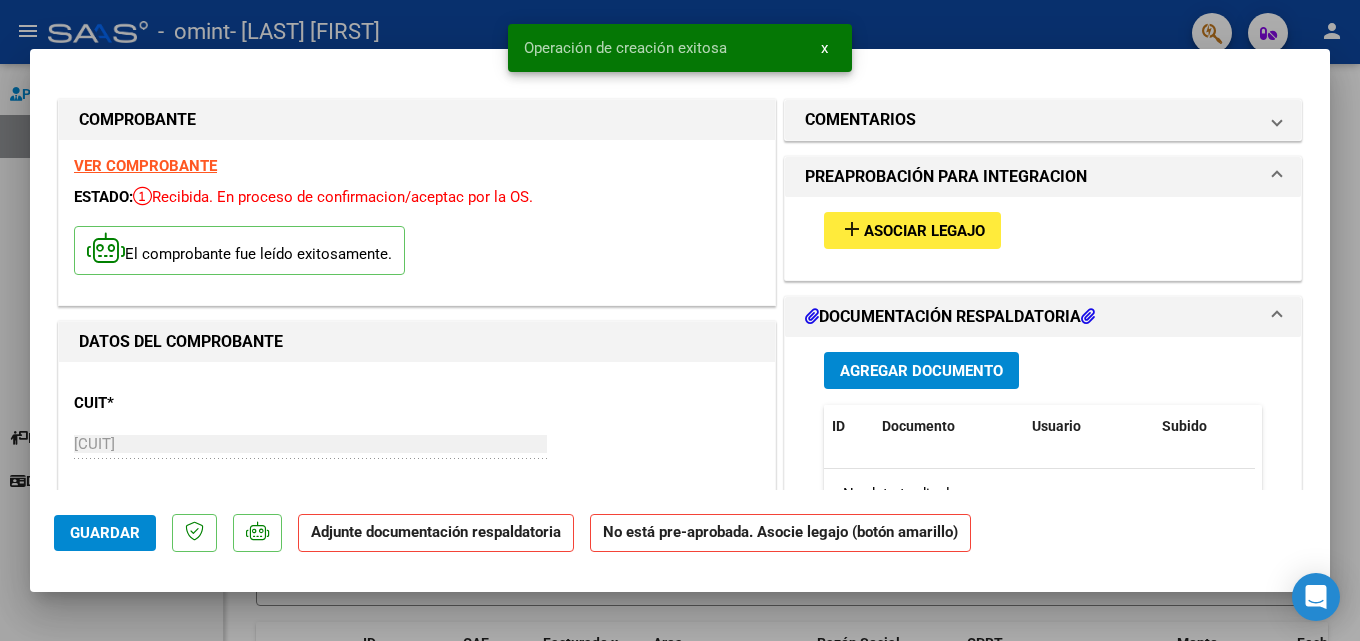 click on "Asociar Legajo" at bounding box center (924, 231) 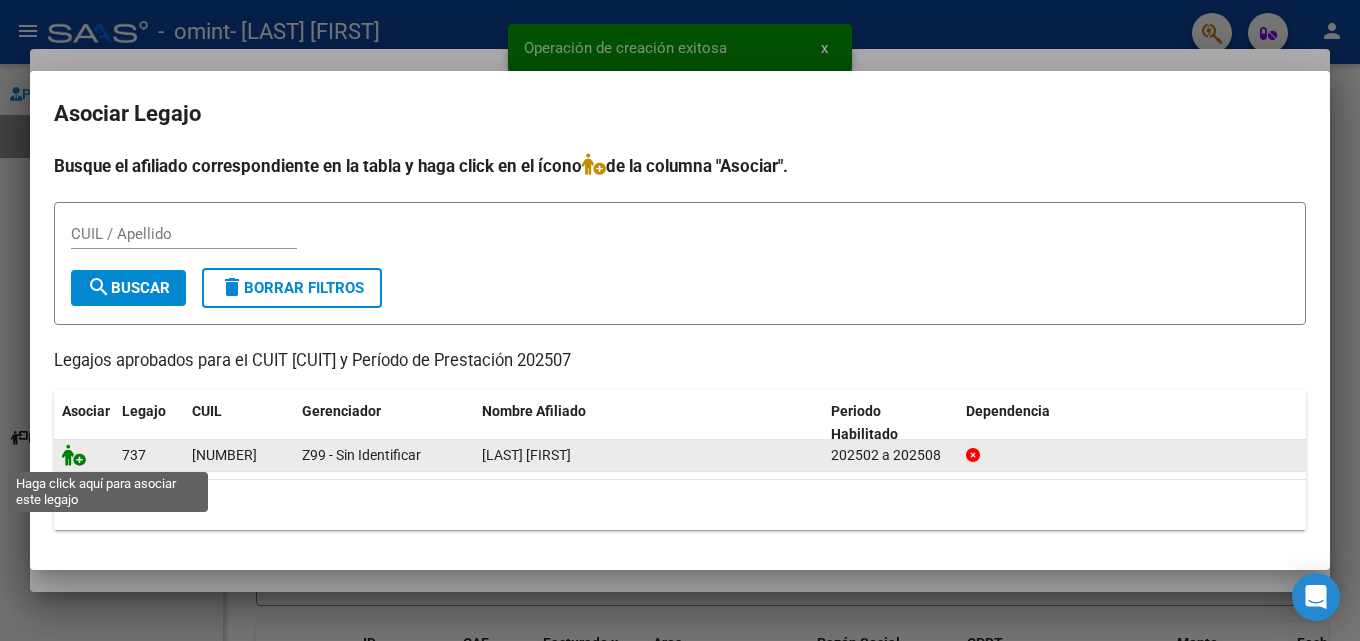 click 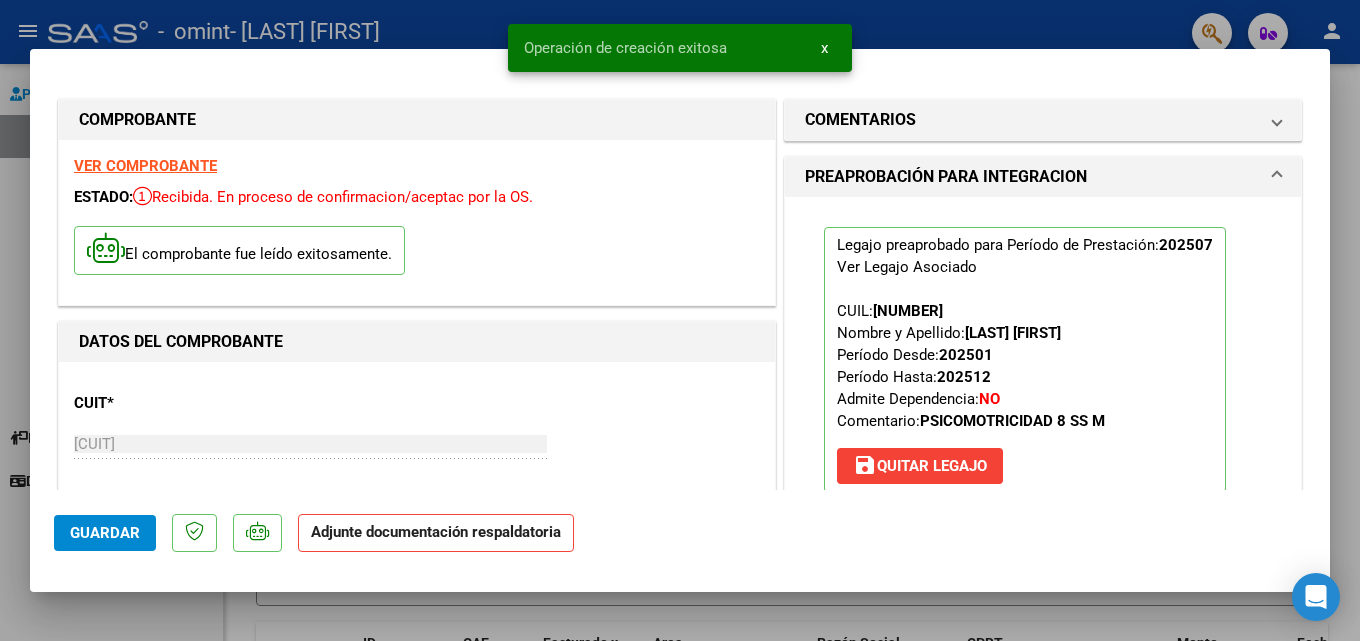 scroll, scrollTop: 300, scrollLeft: 0, axis: vertical 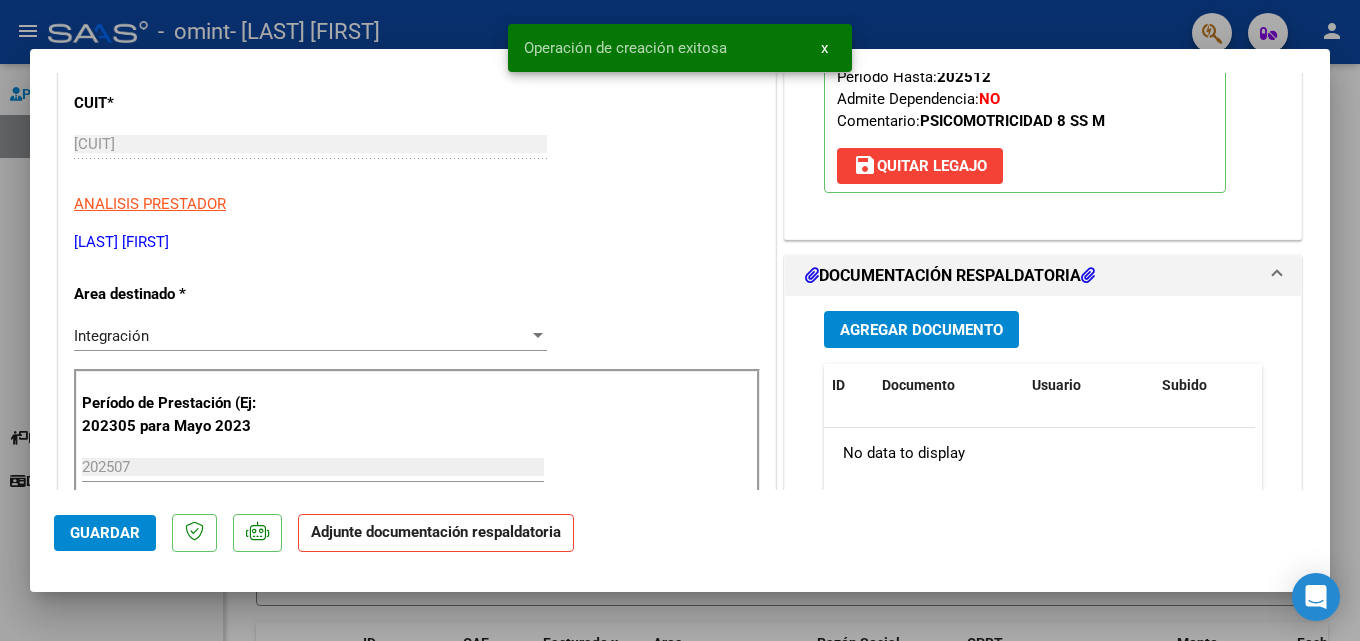 click on "Agregar Documento" at bounding box center (921, 330) 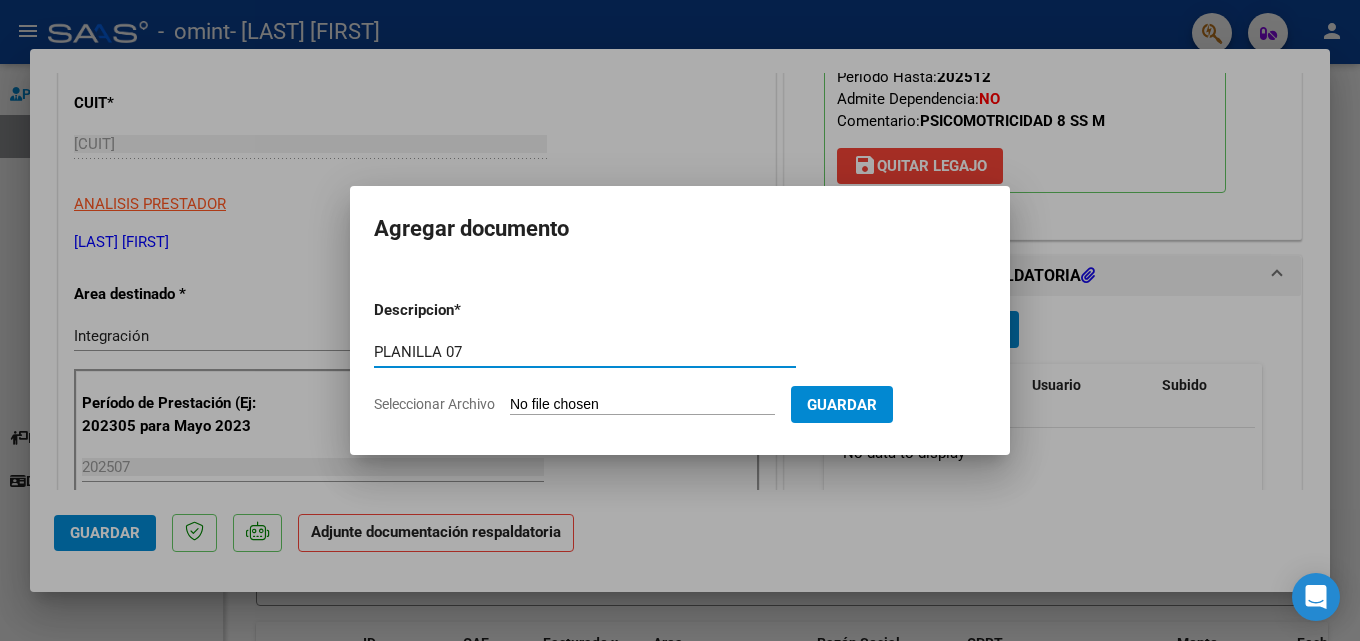 type on "PLANILLA 07" 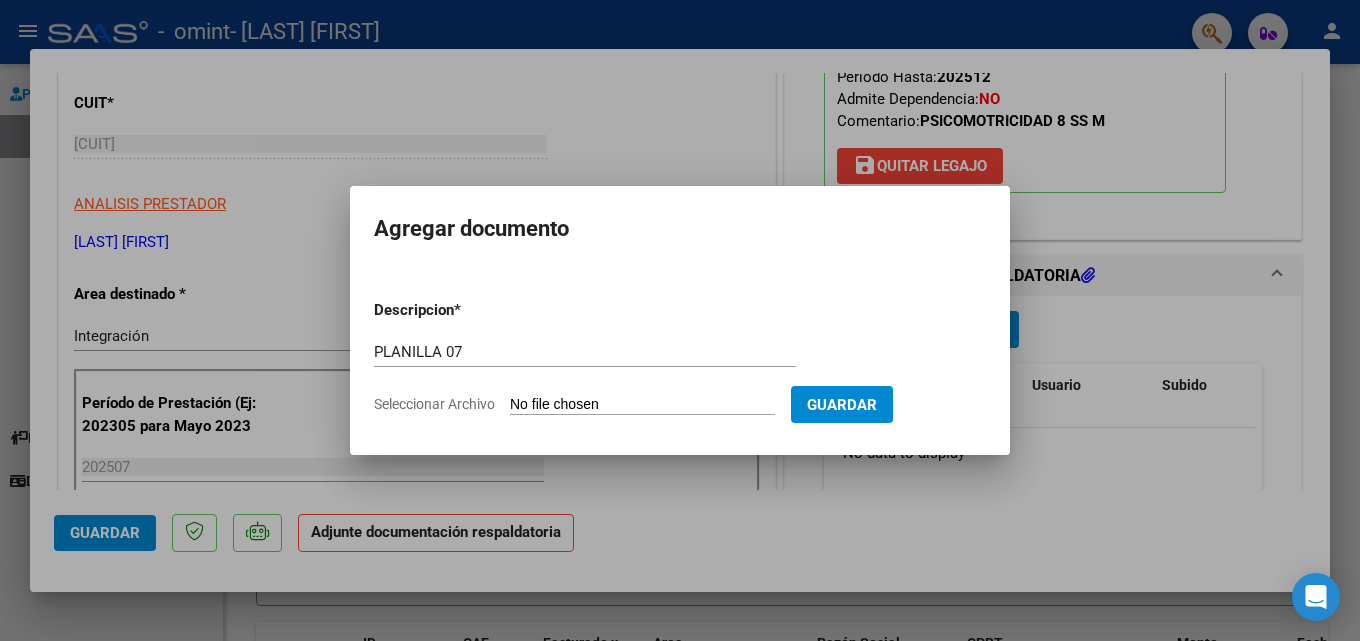 click on "Seleccionar Archivo" at bounding box center (642, 405) 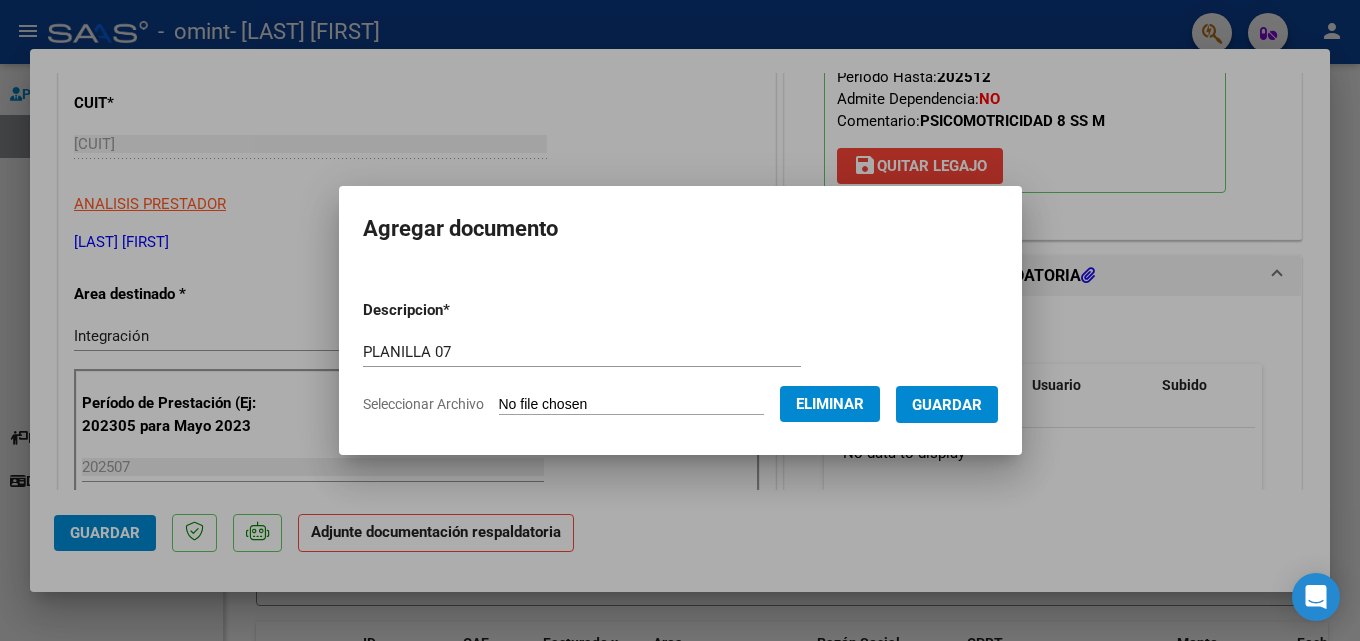 click on "Guardar" at bounding box center (947, 405) 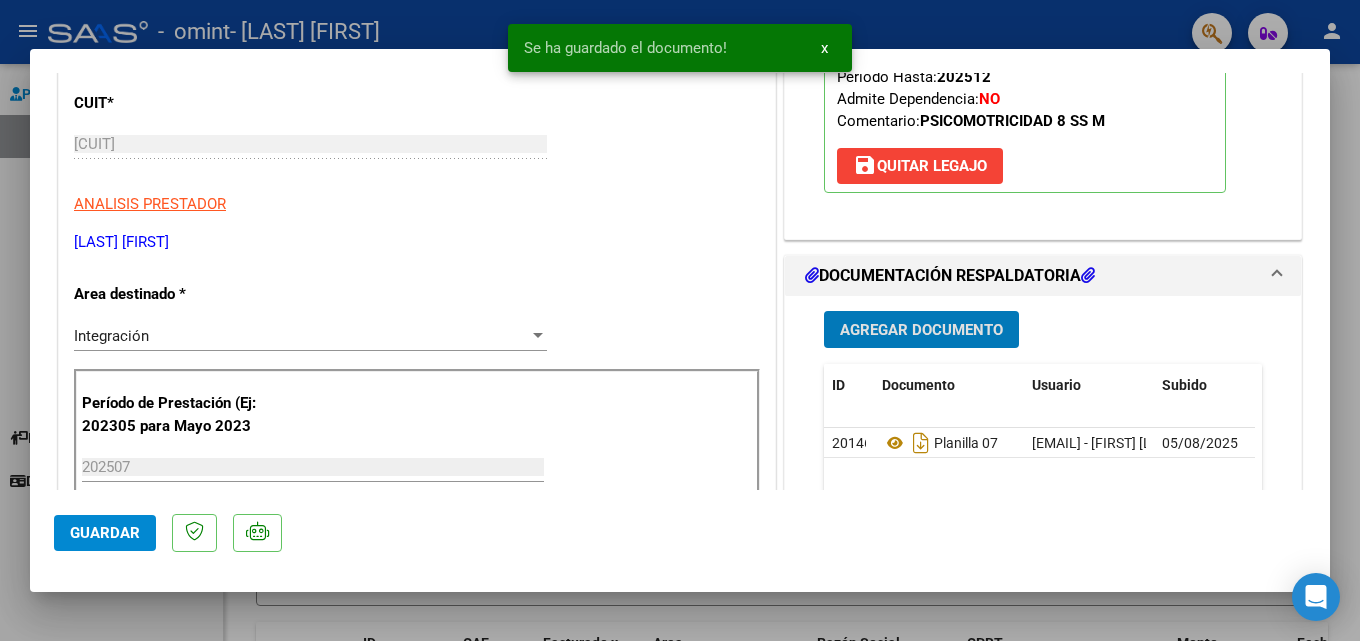 scroll, scrollTop: 500, scrollLeft: 0, axis: vertical 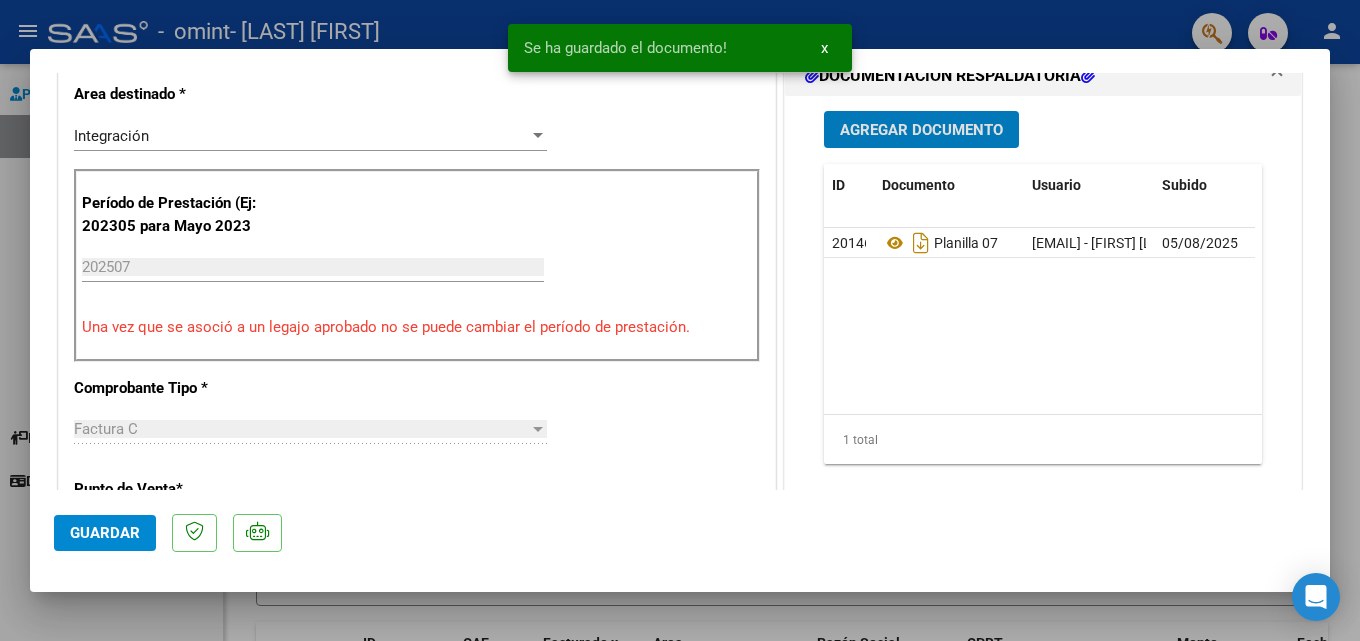 click on "Guardar" 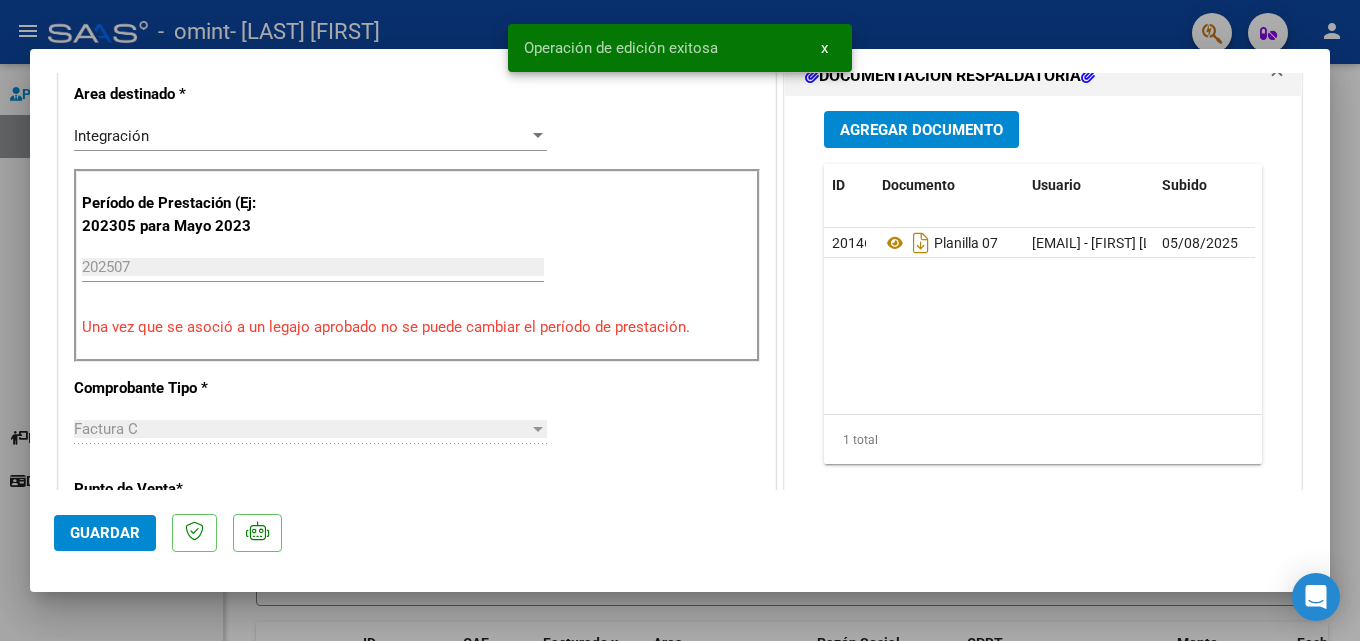type 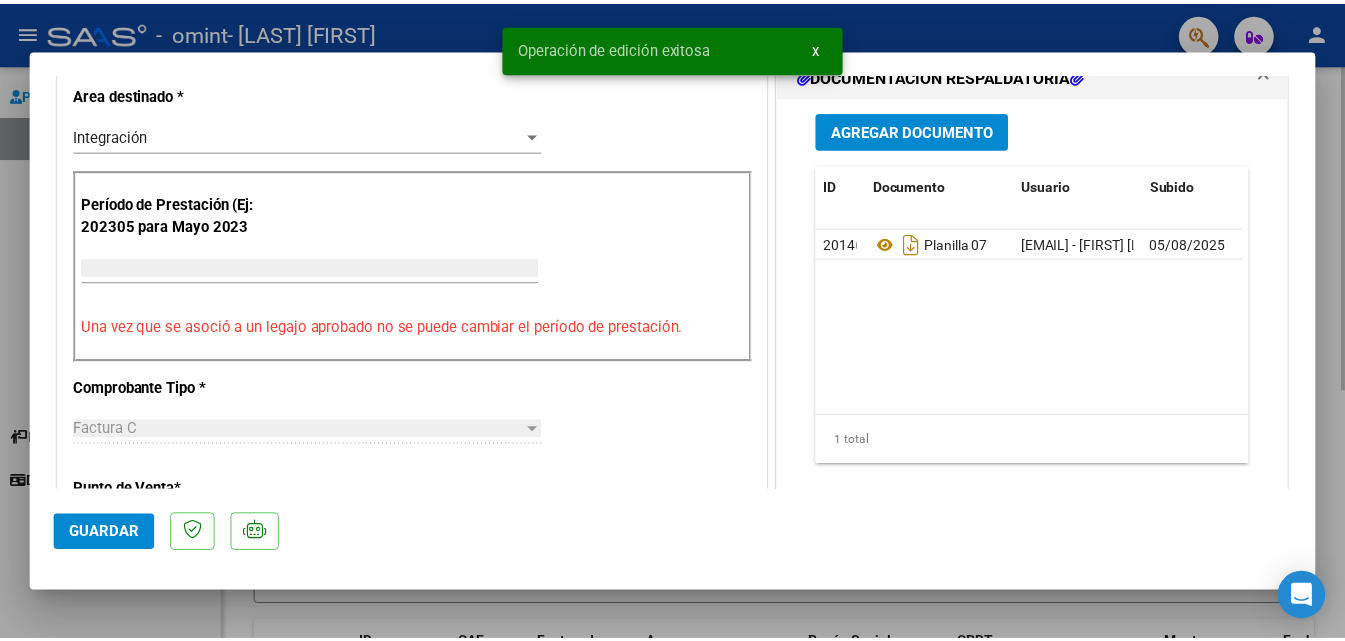 scroll, scrollTop: 0, scrollLeft: 0, axis: both 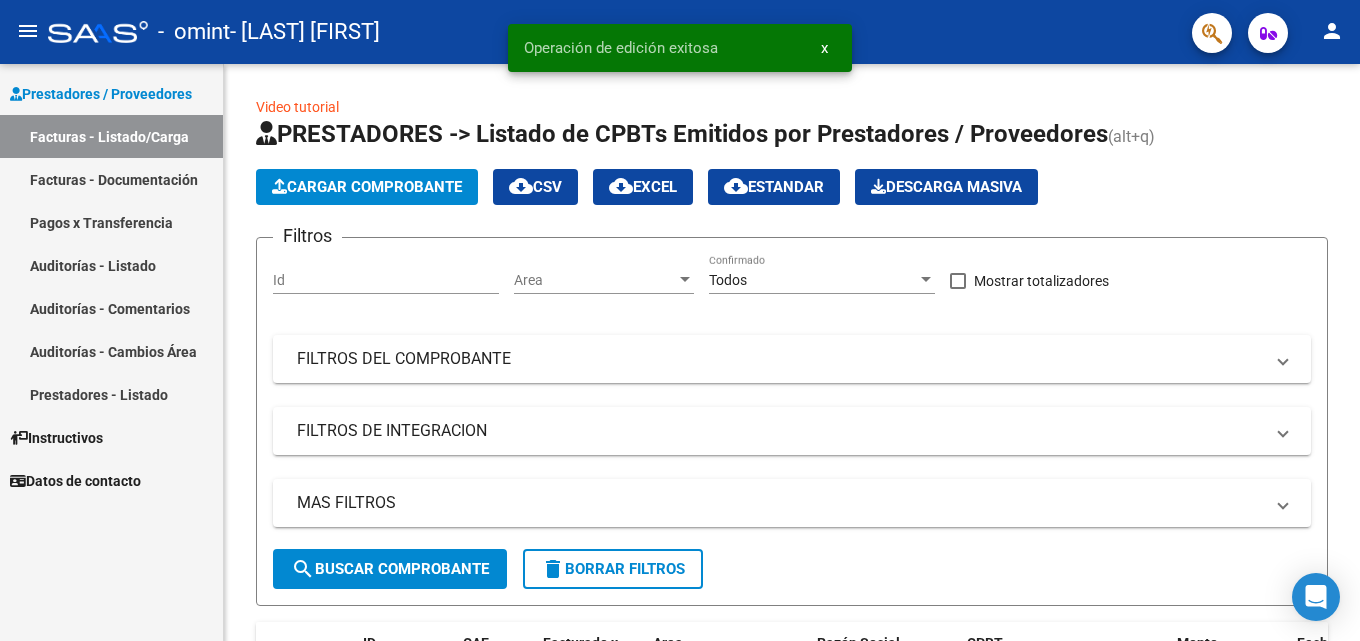 click on "person" 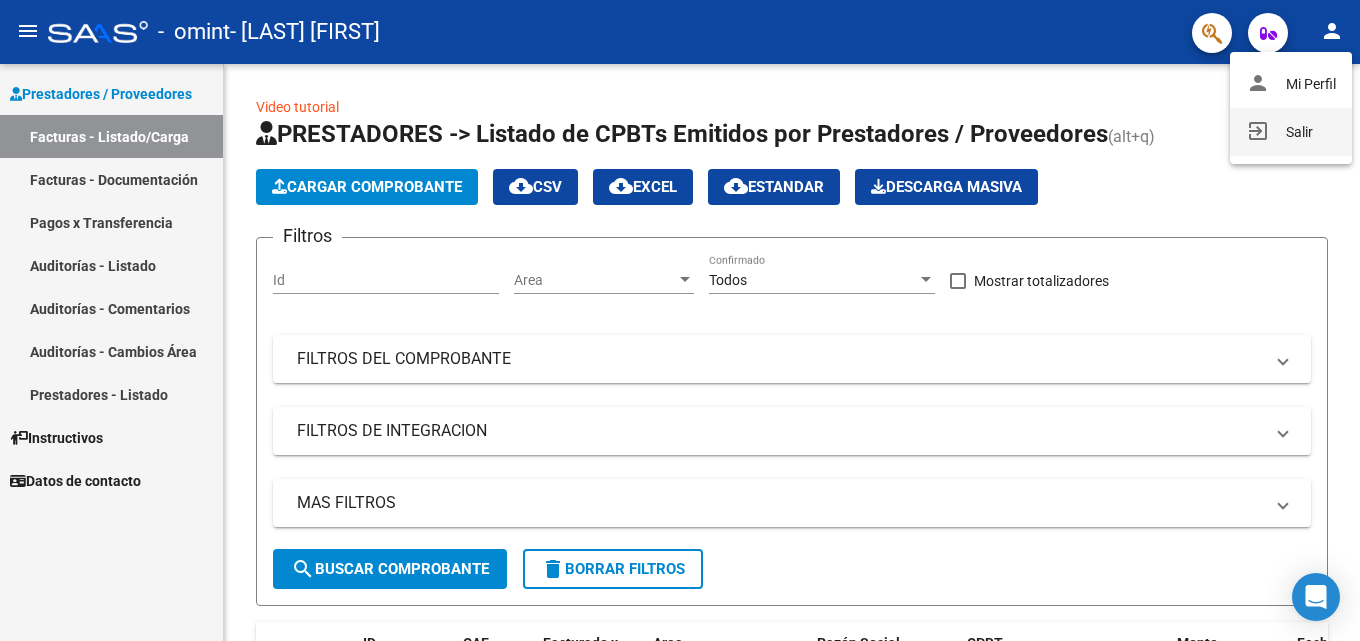 click on "exit_to_app  Salir" at bounding box center (1291, 132) 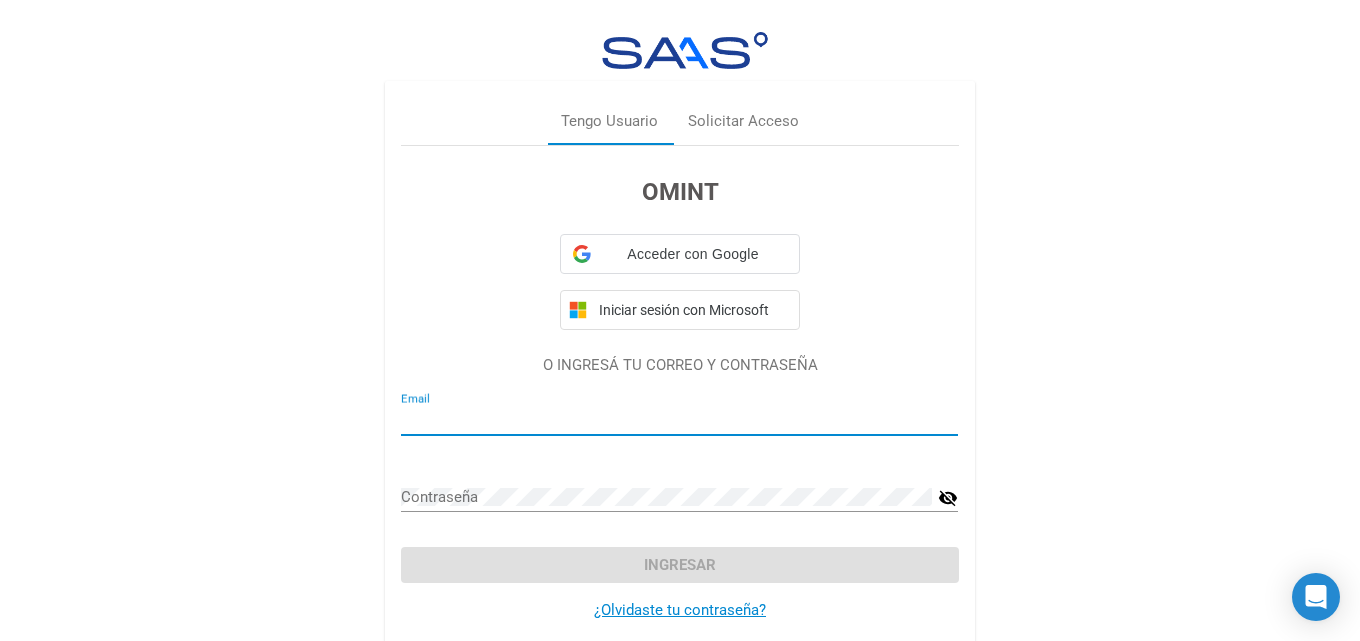 type on "[EMAIL]" 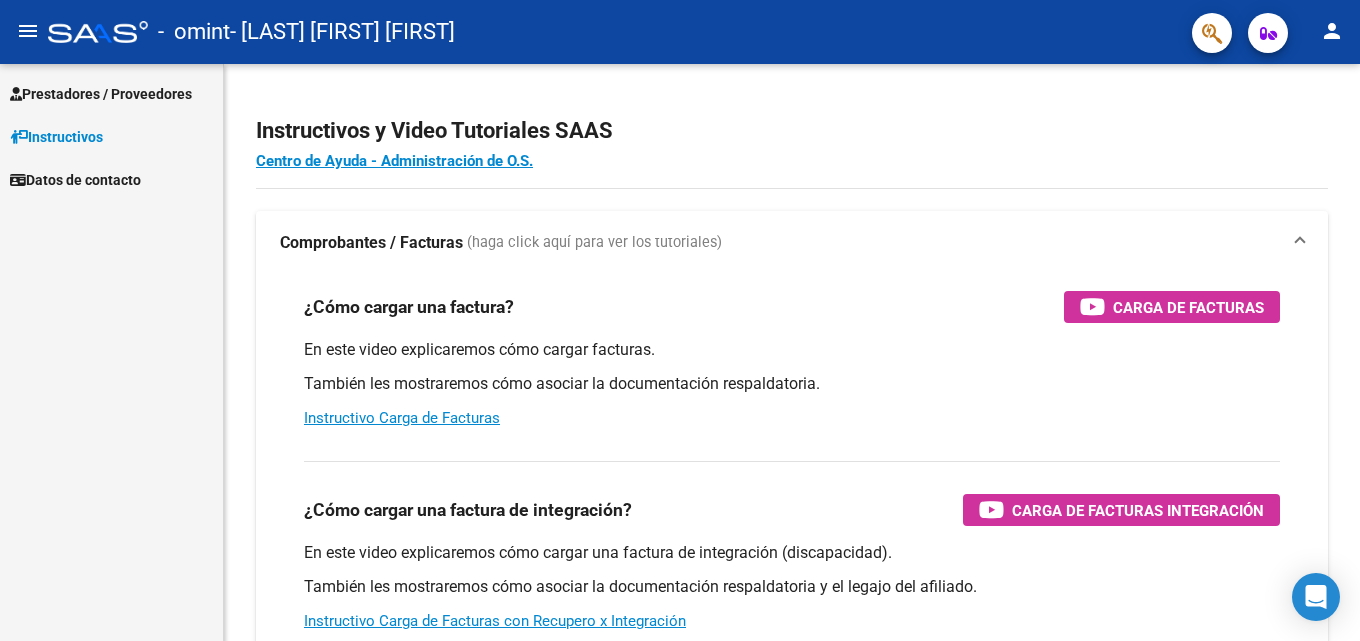 scroll, scrollTop: 0, scrollLeft: 0, axis: both 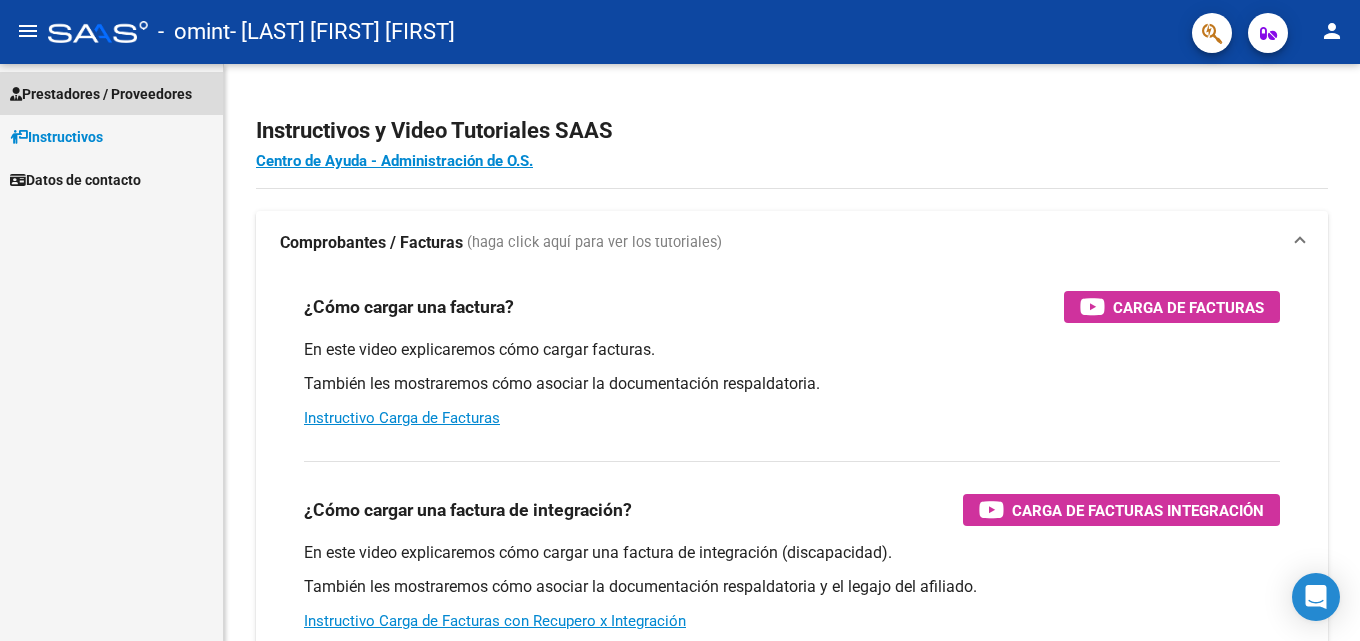 click on "Prestadores / Proveedores" at bounding box center (101, 94) 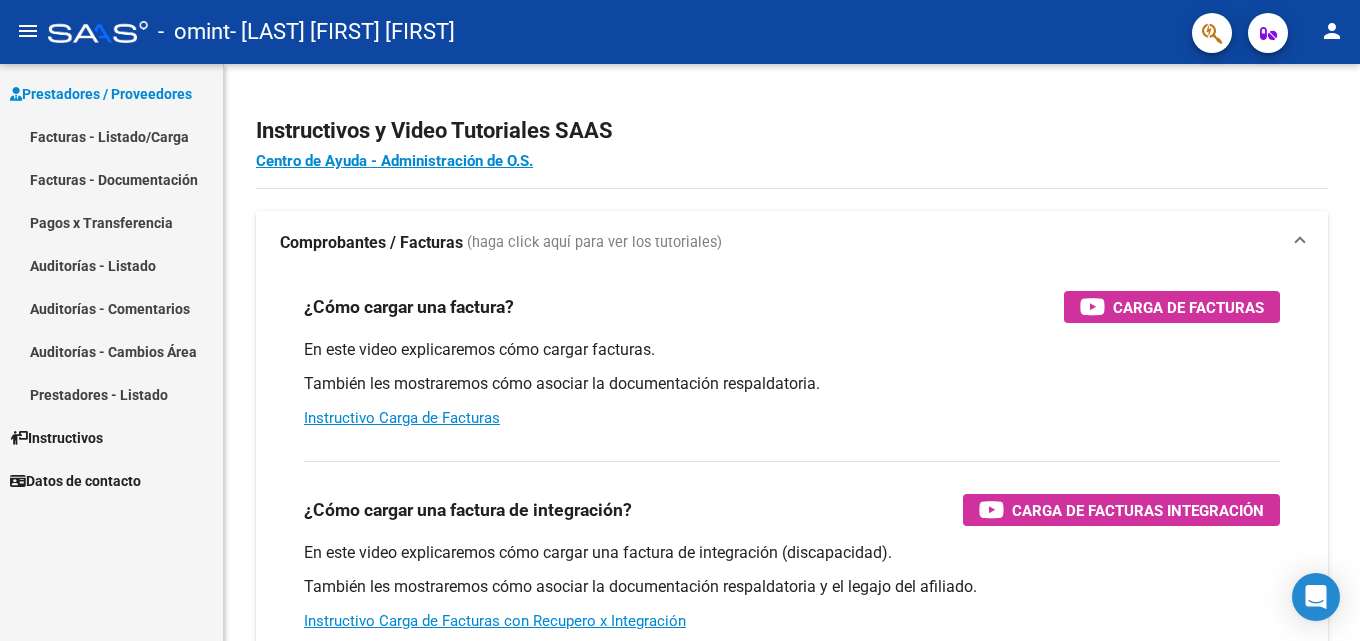 click on "Facturas - Listado/Carga" at bounding box center [111, 136] 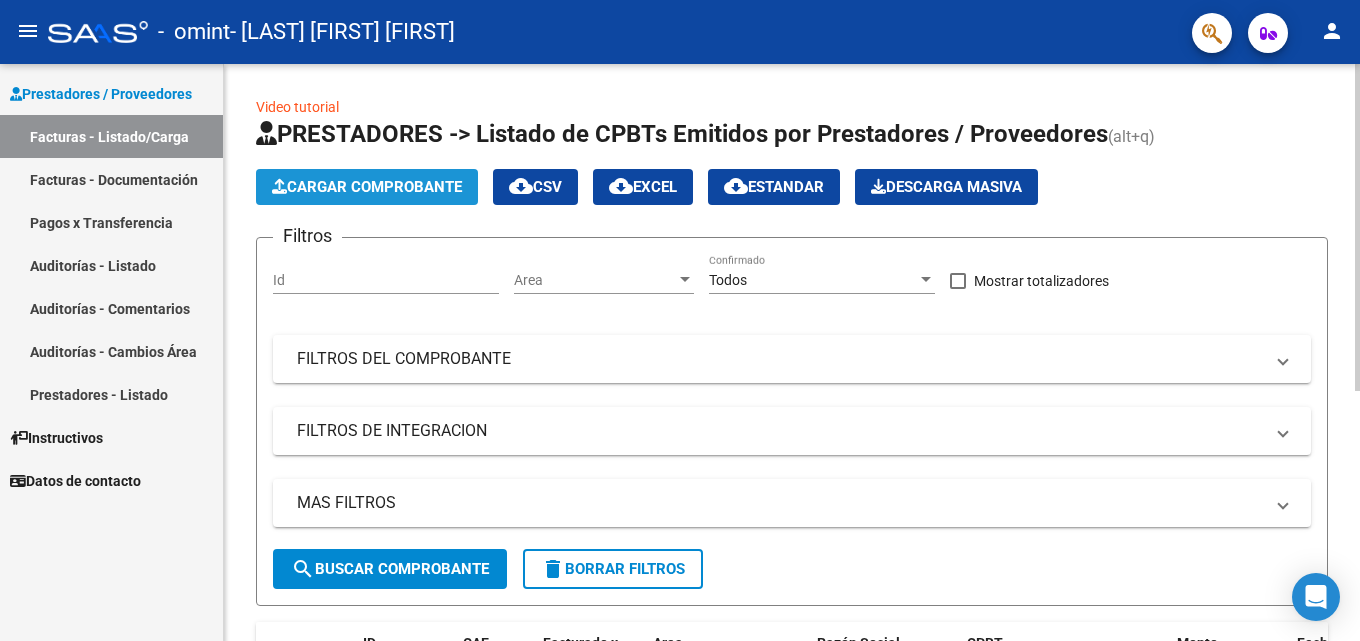 click on "Cargar Comprobante" 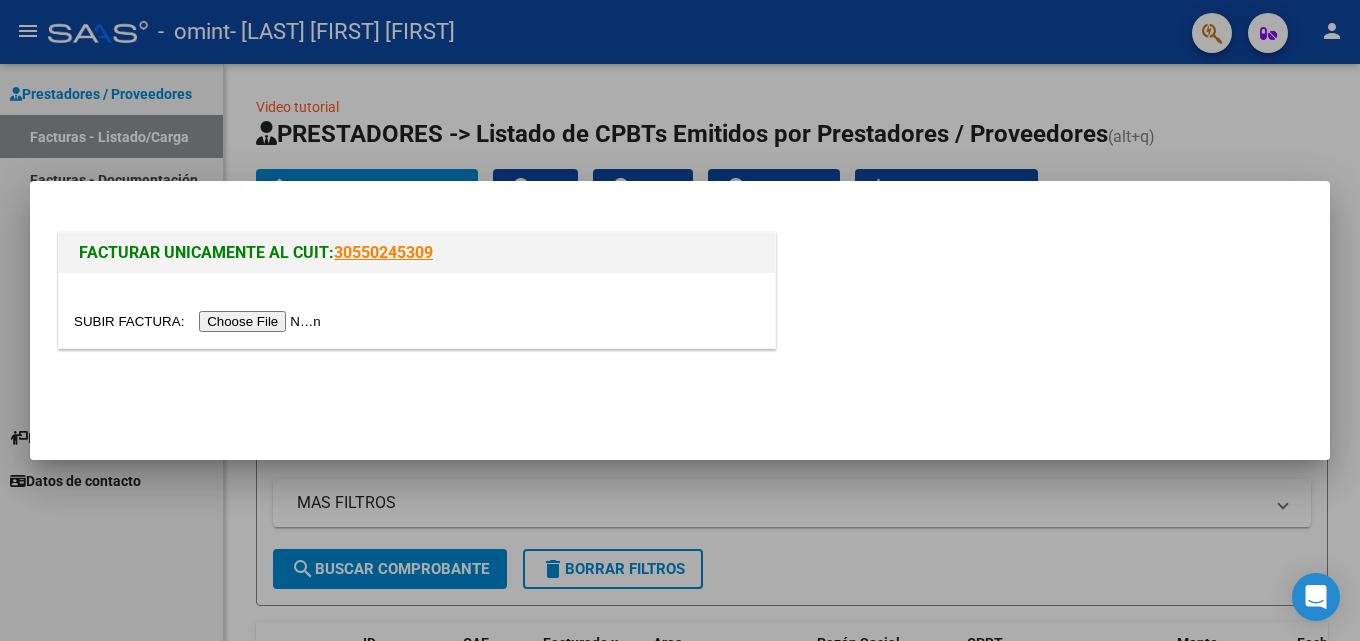click at bounding box center (200, 321) 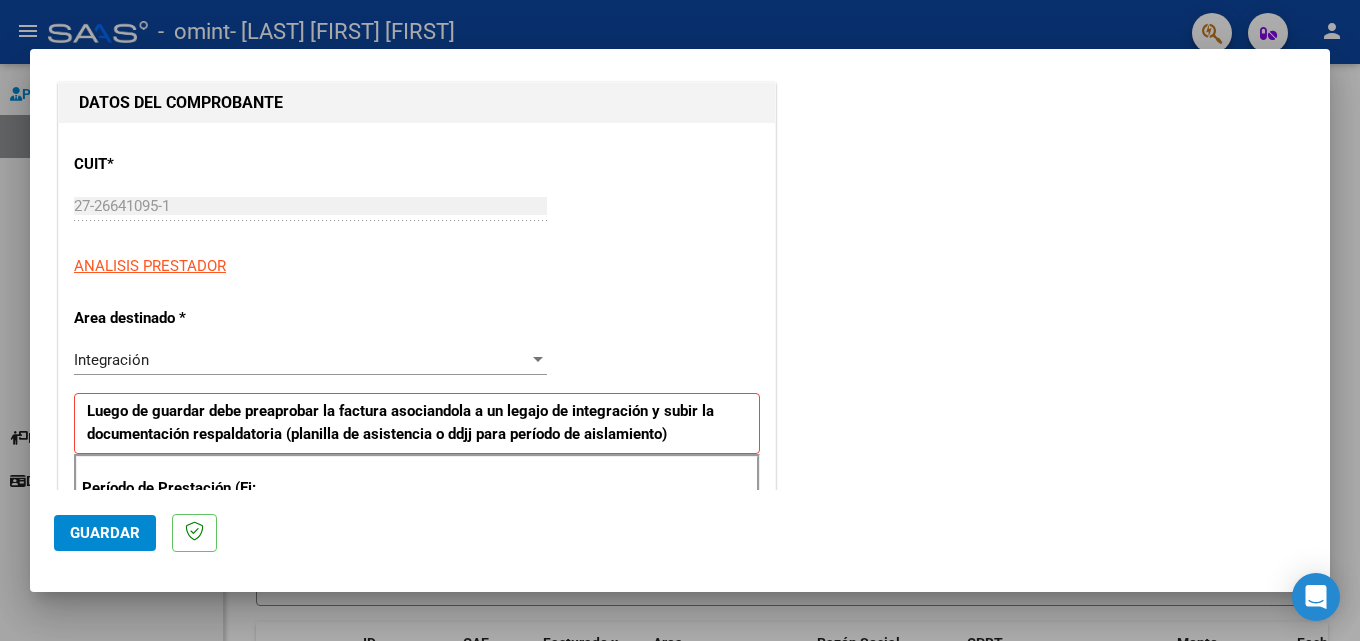 scroll, scrollTop: 400, scrollLeft: 0, axis: vertical 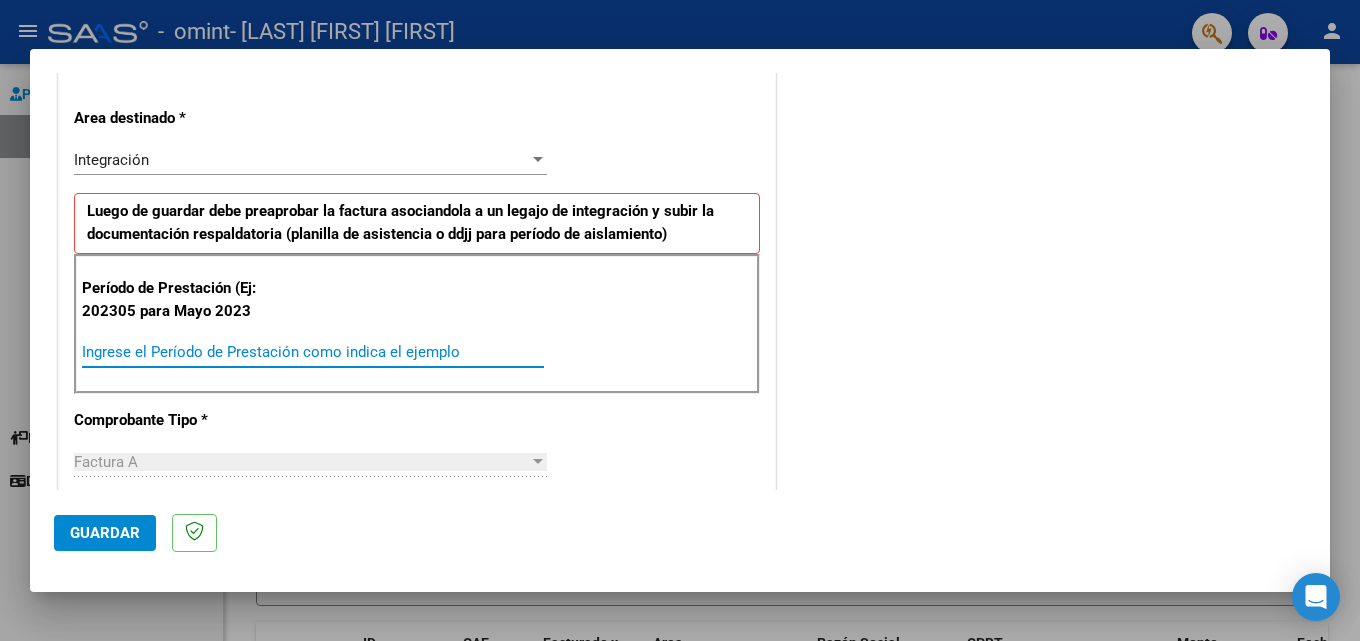 click on "Ingrese el Período de Prestación como indica el ejemplo" at bounding box center [313, 352] 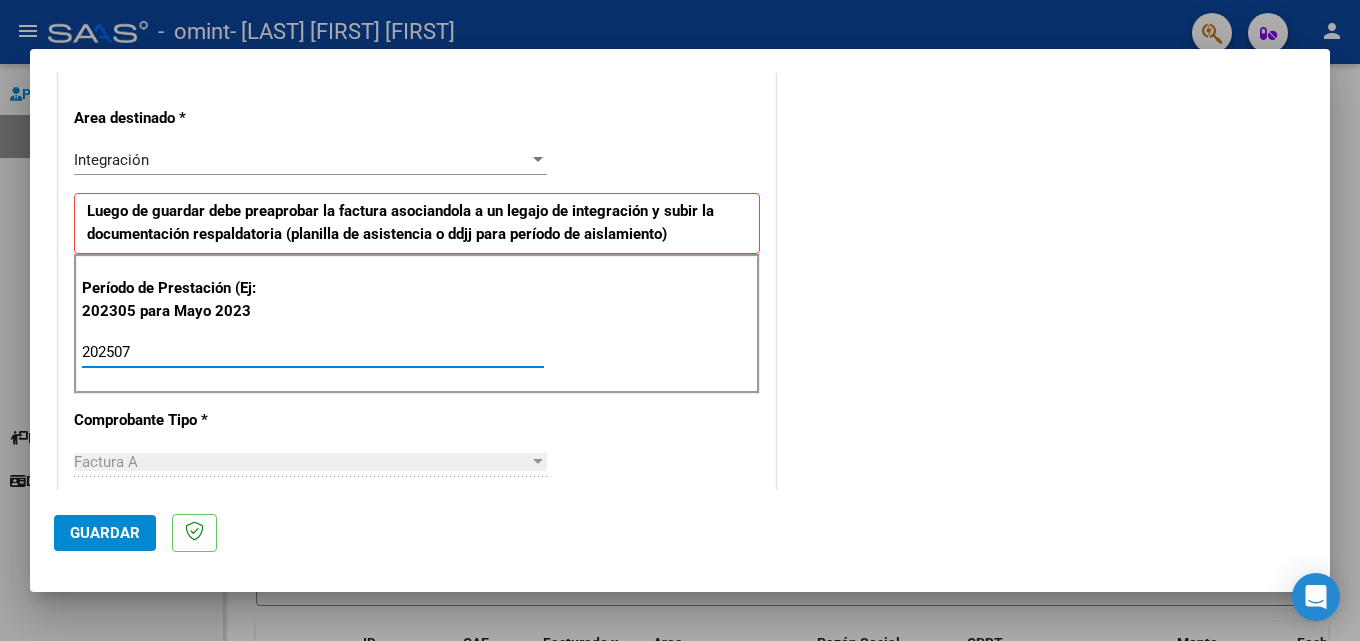 type on "202507" 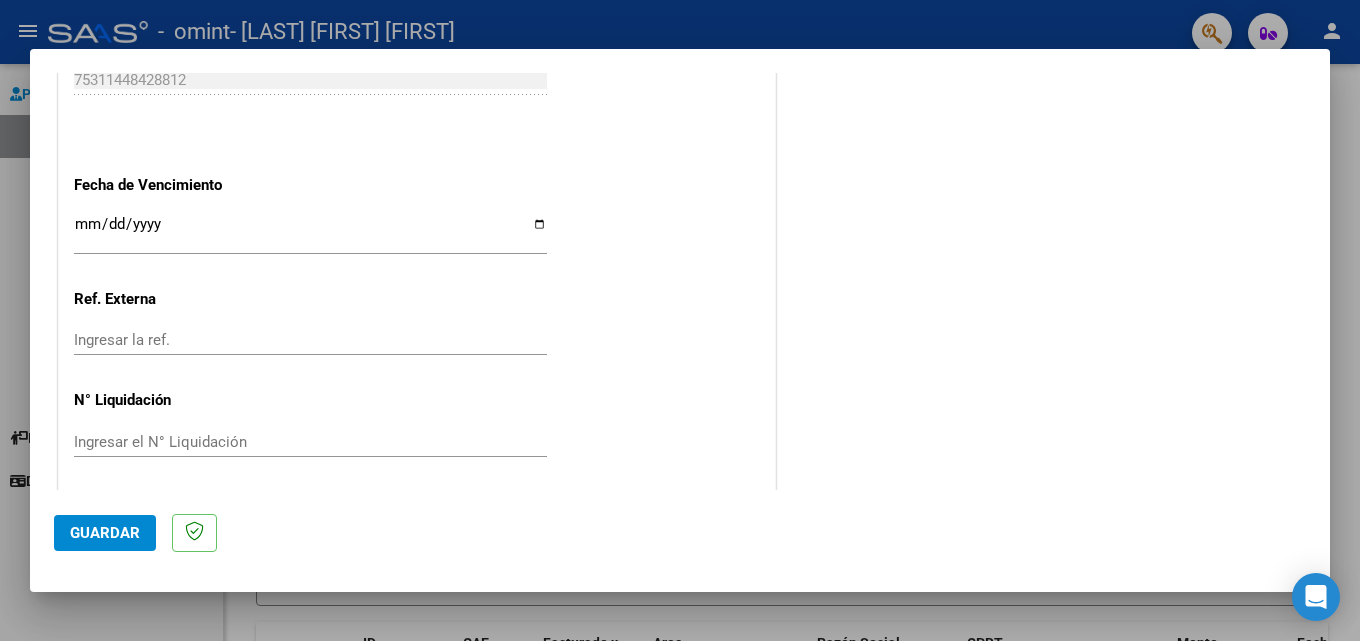 scroll, scrollTop: 1305, scrollLeft: 0, axis: vertical 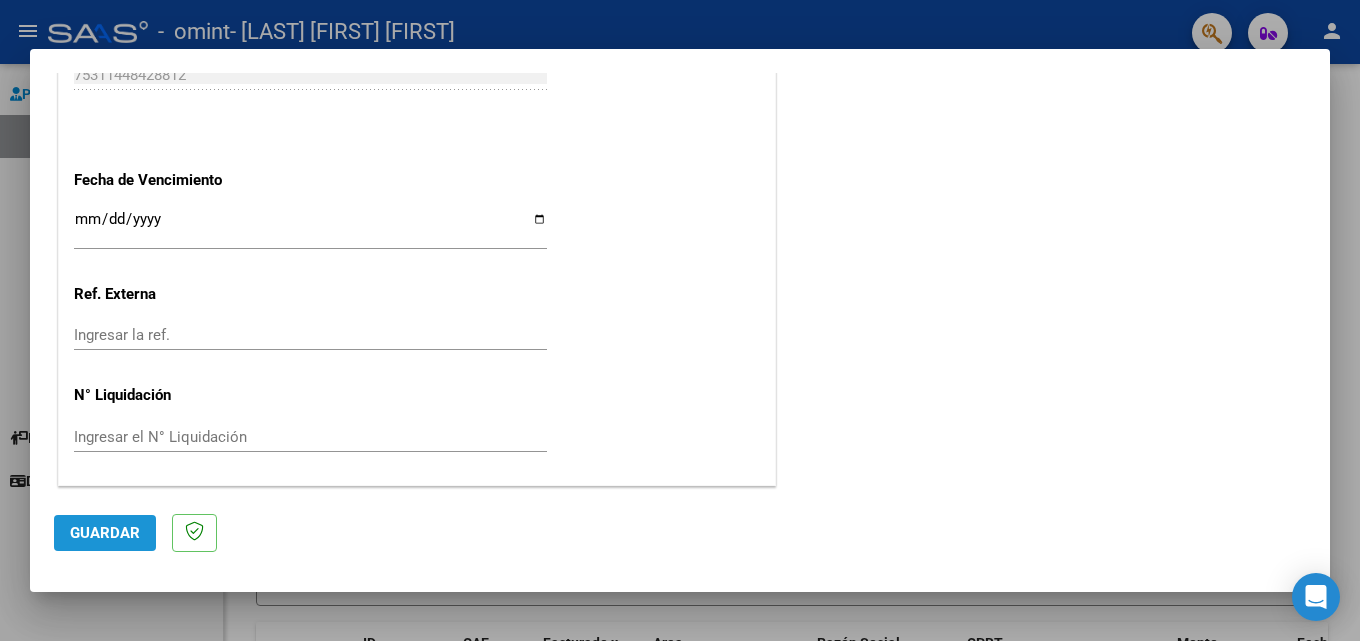 click on "Guardar" 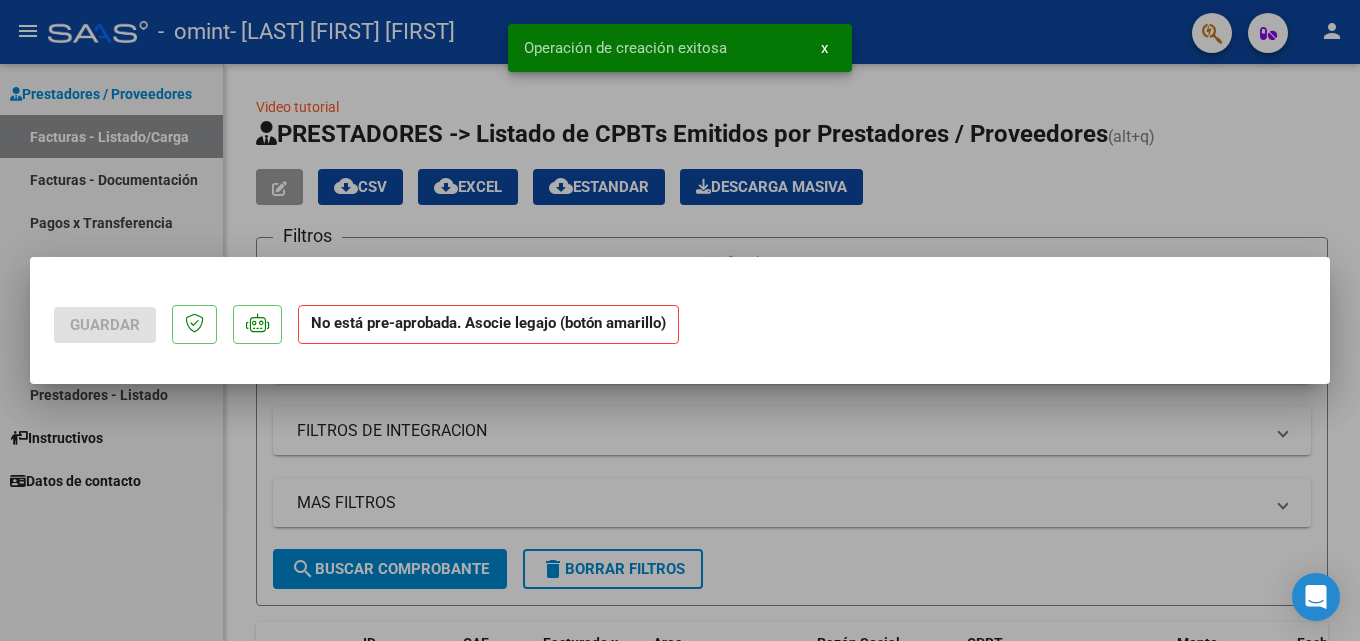 scroll, scrollTop: 0, scrollLeft: 0, axis: both 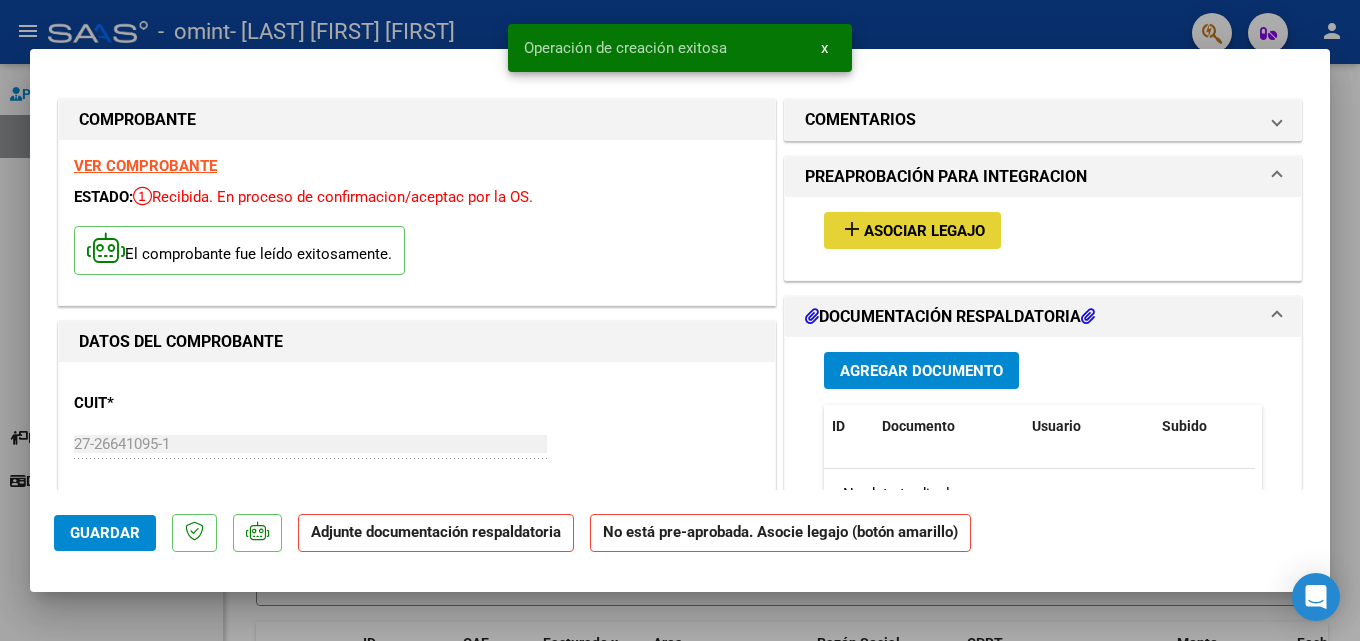 click on "add" at bounding box center (852, 229) 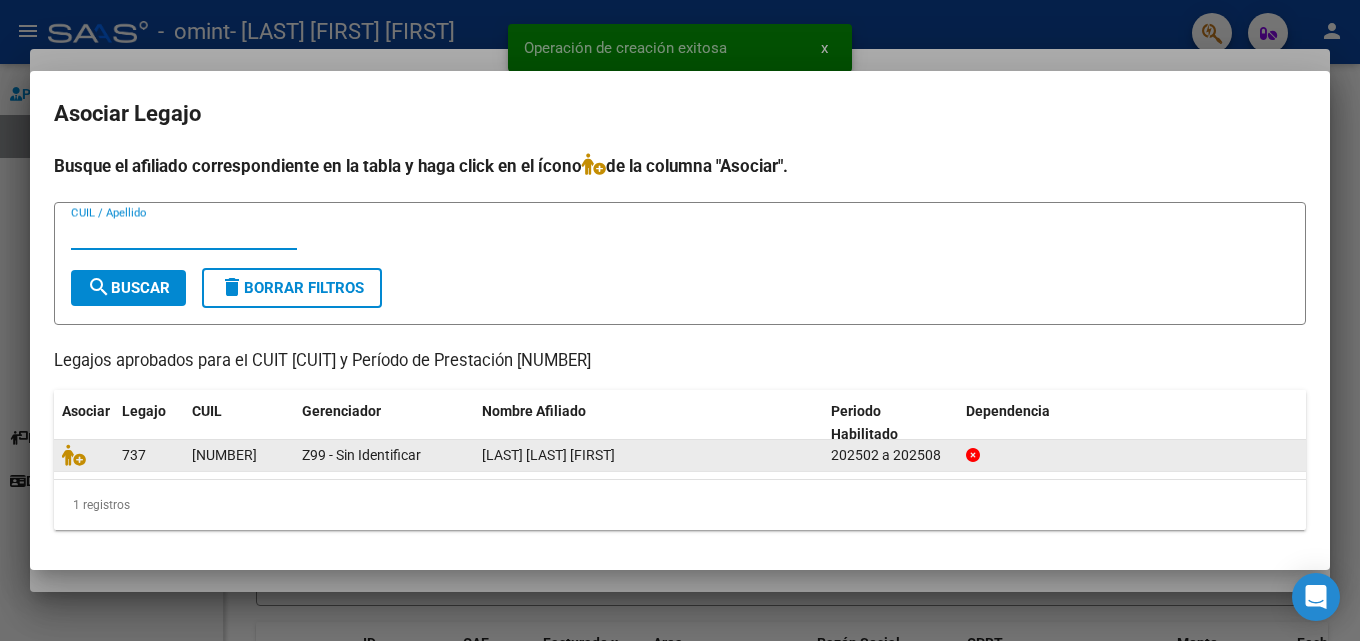 click 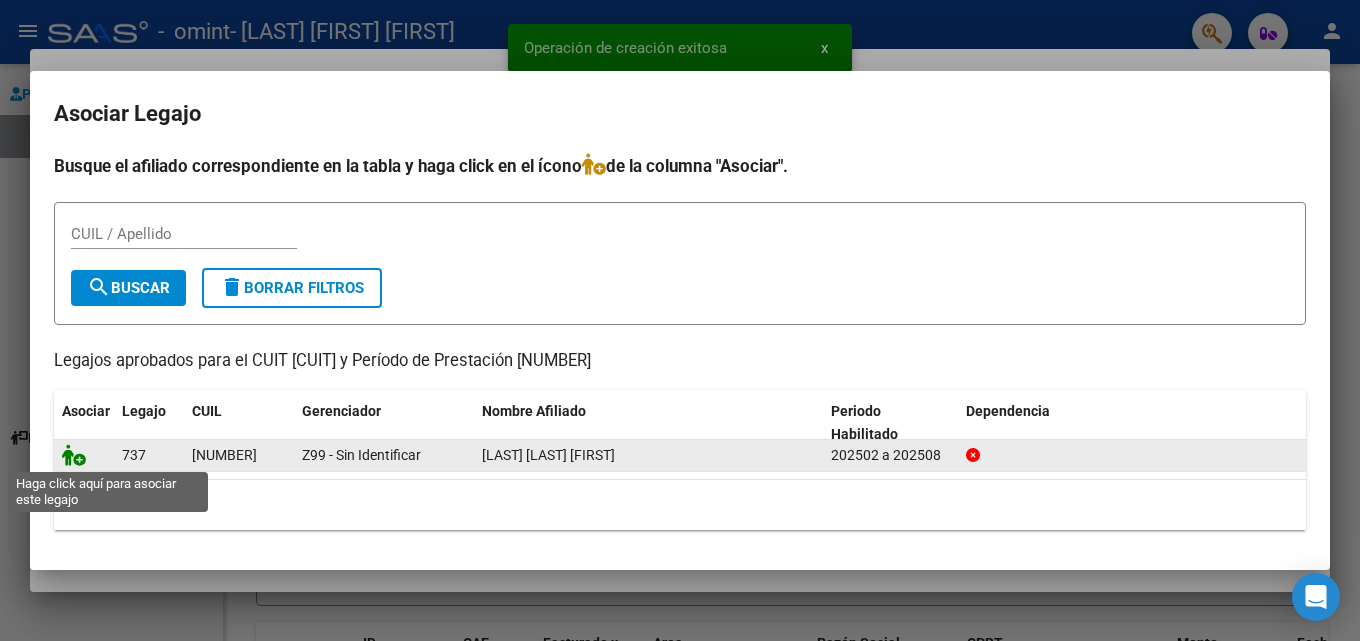 click 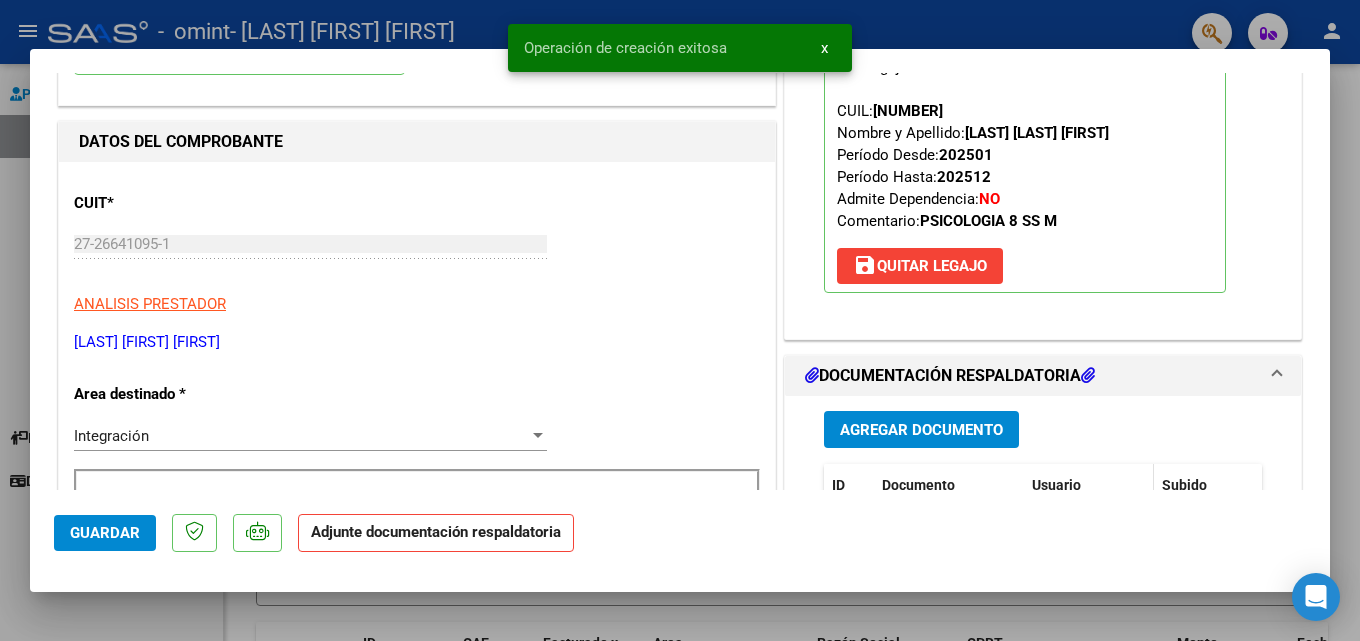 scroll, scrollTop: 300, scrollLeft: 0, axis: vertical 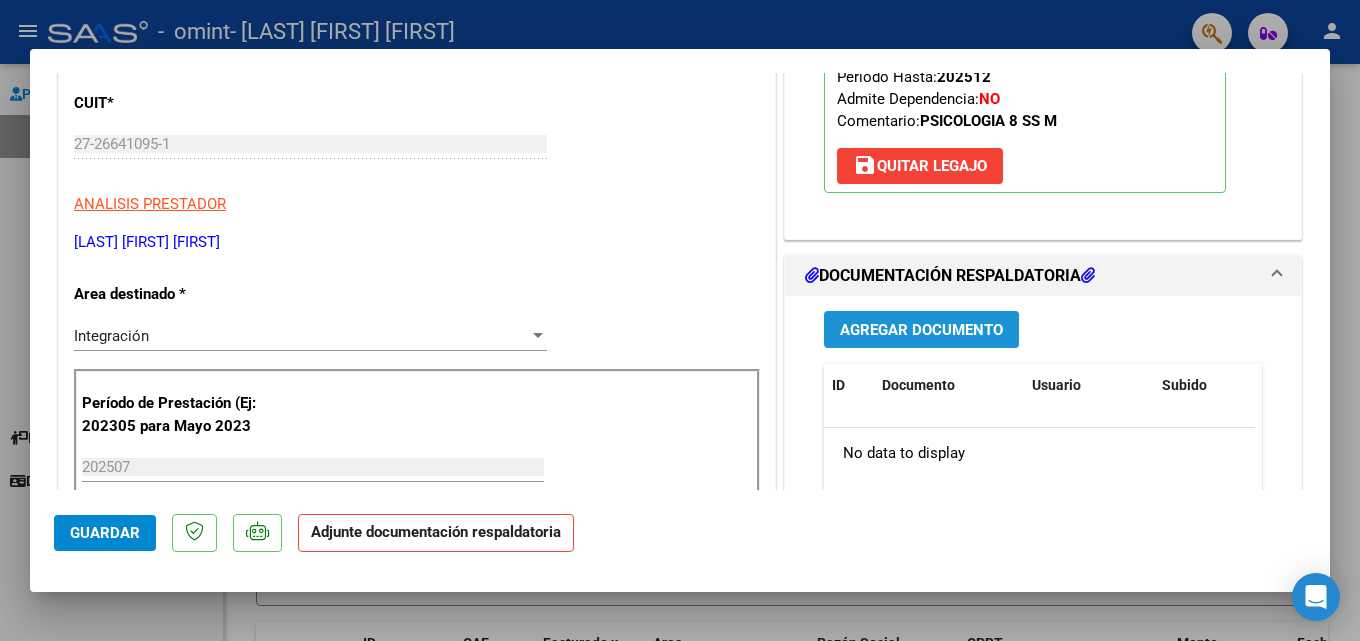 click on "Agregar Documento" at bounding box center (921, 330) 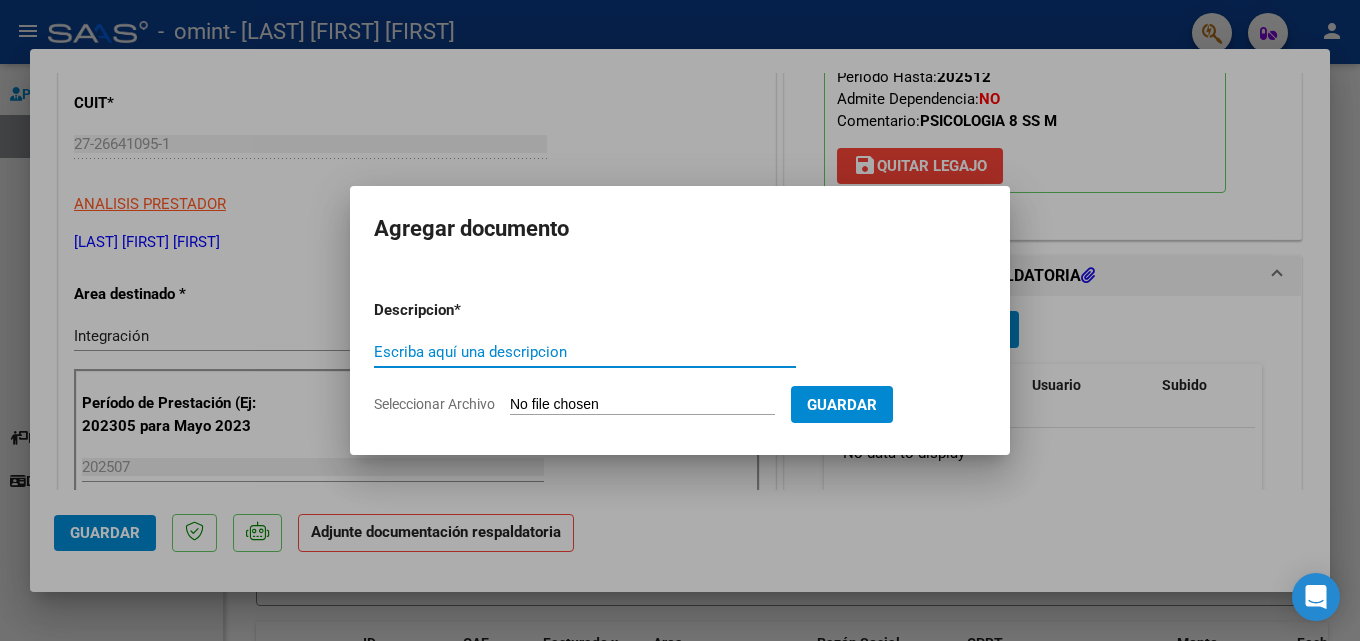 click on "Escriba aquí una descripcion" at bounding box center (585, 352) 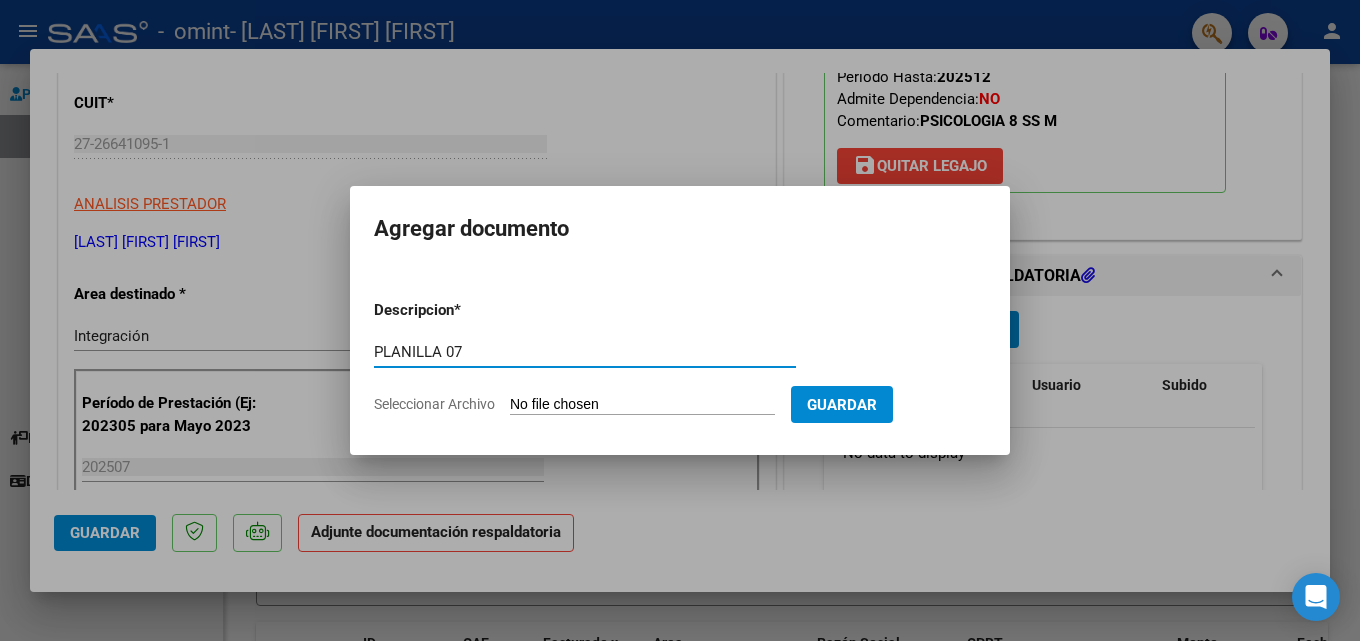 type on "PLANILLA 07" 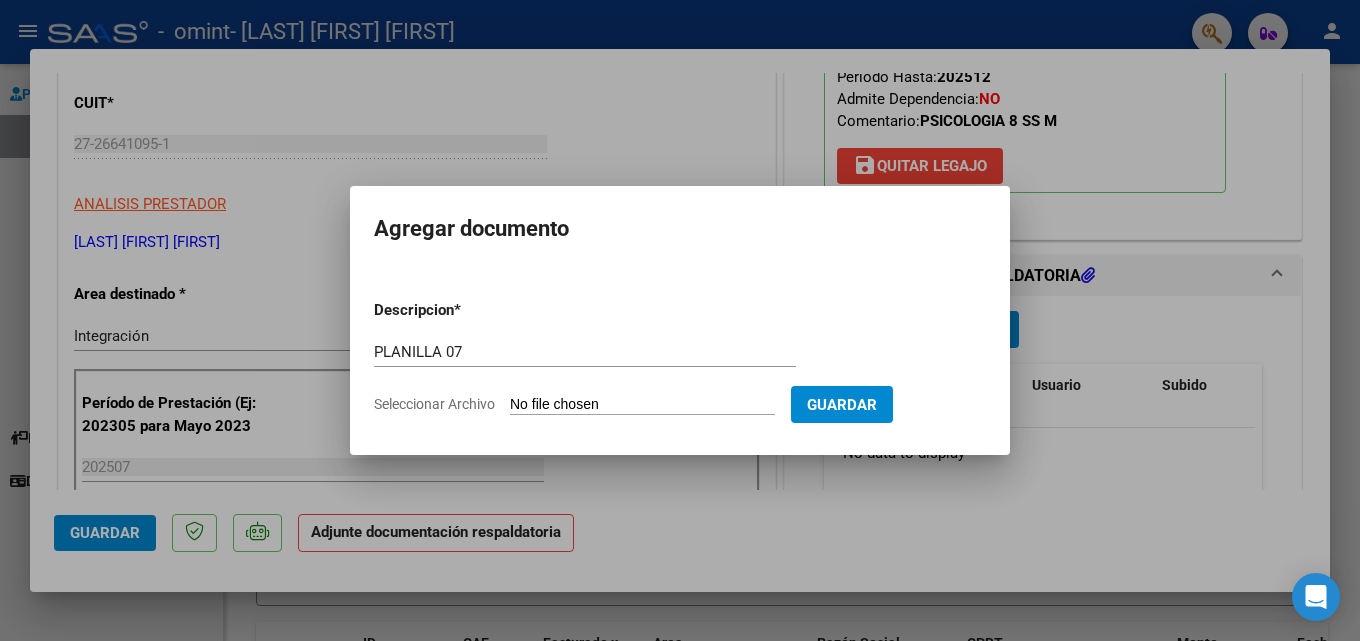 type on "C:\fakepath\MANSILLA FR. 07 PLANILLA CORTES.pdf" 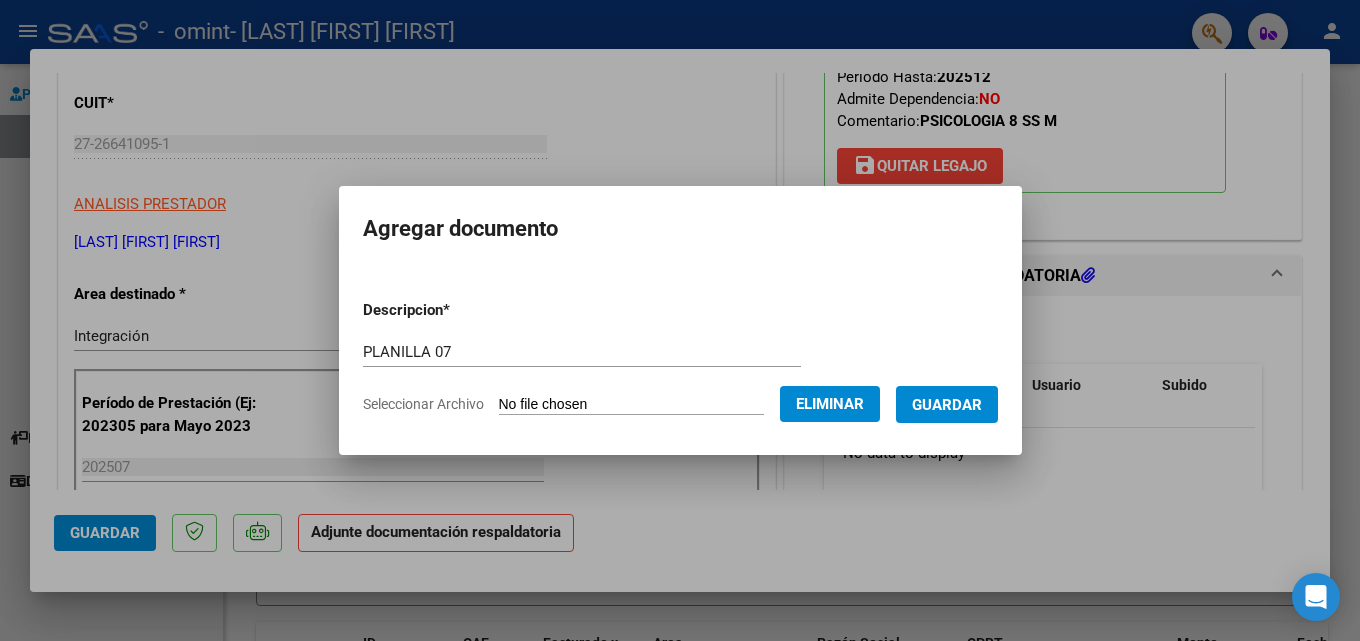 click on "Guardar" at bounding box center (947, 405) 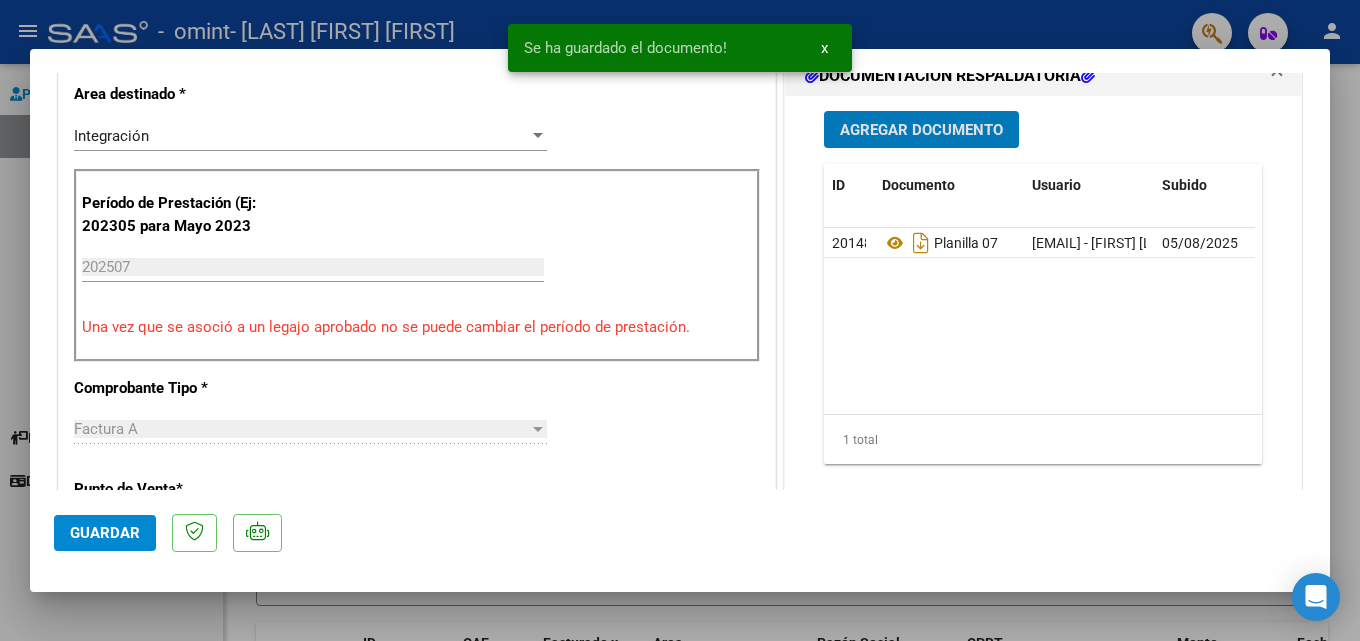 scroll, scrollTop: 600, scrollLeft: 0, axis: vertical 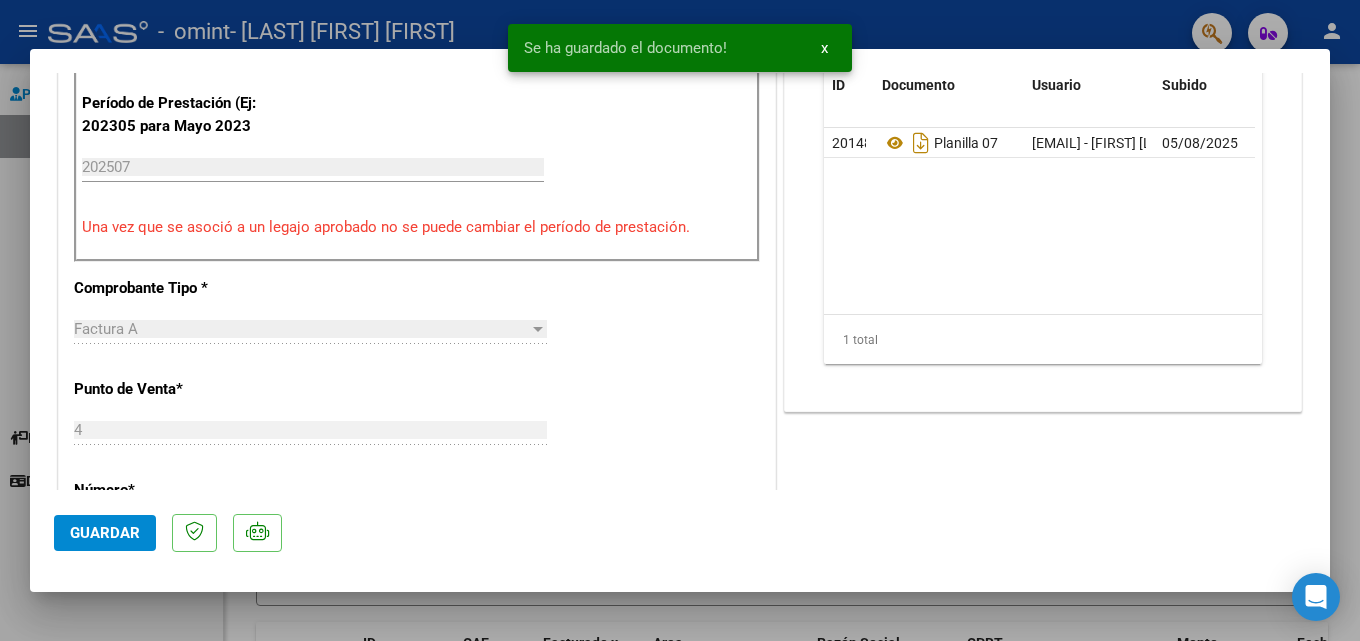 click on "Guardar" 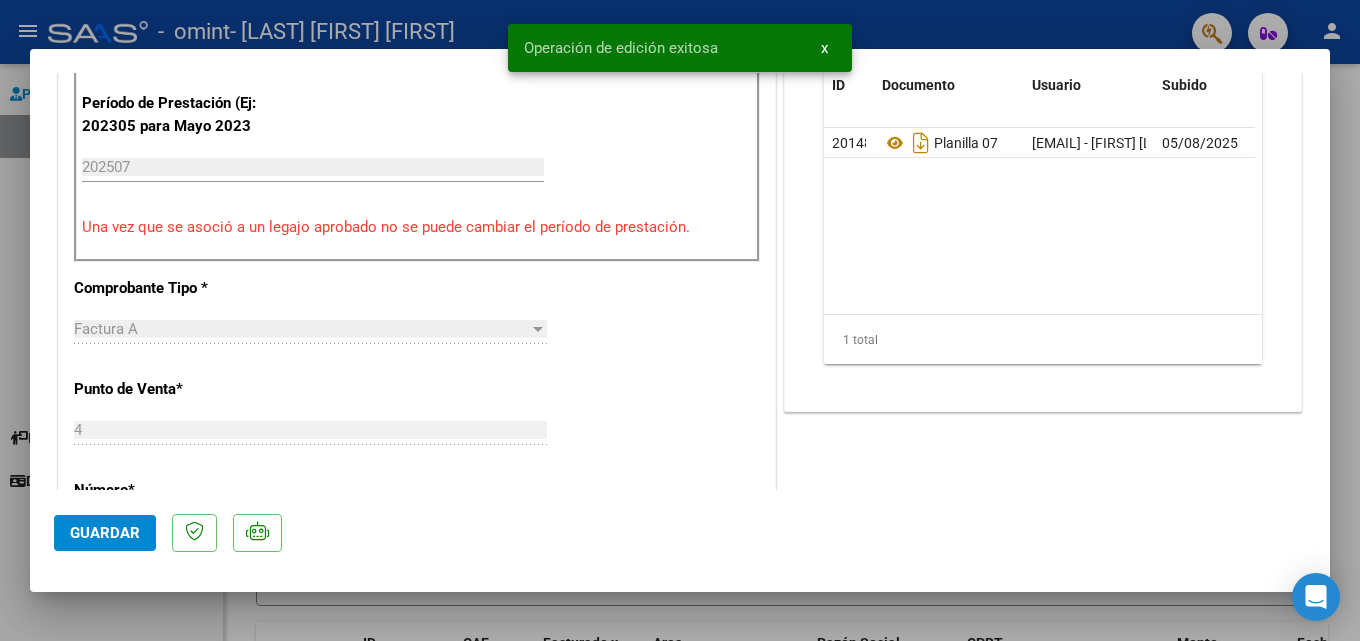 type 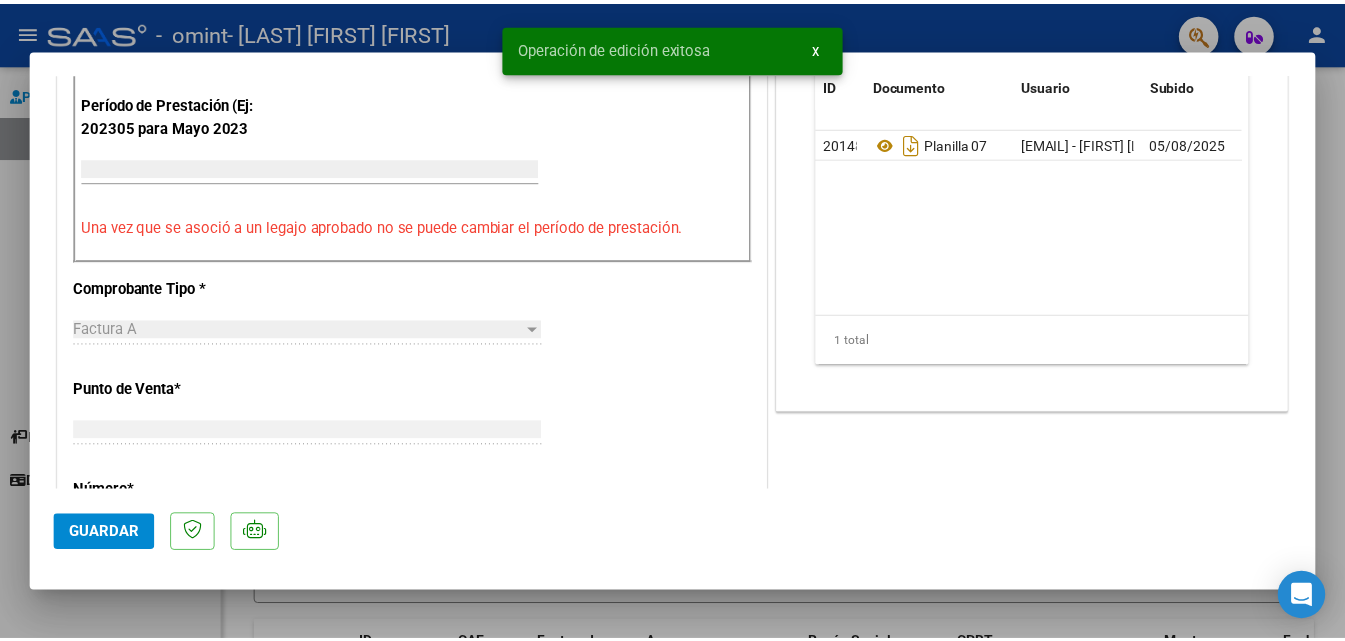 scroll, scrollTop: 0, scrollLeft: 0, axis: both 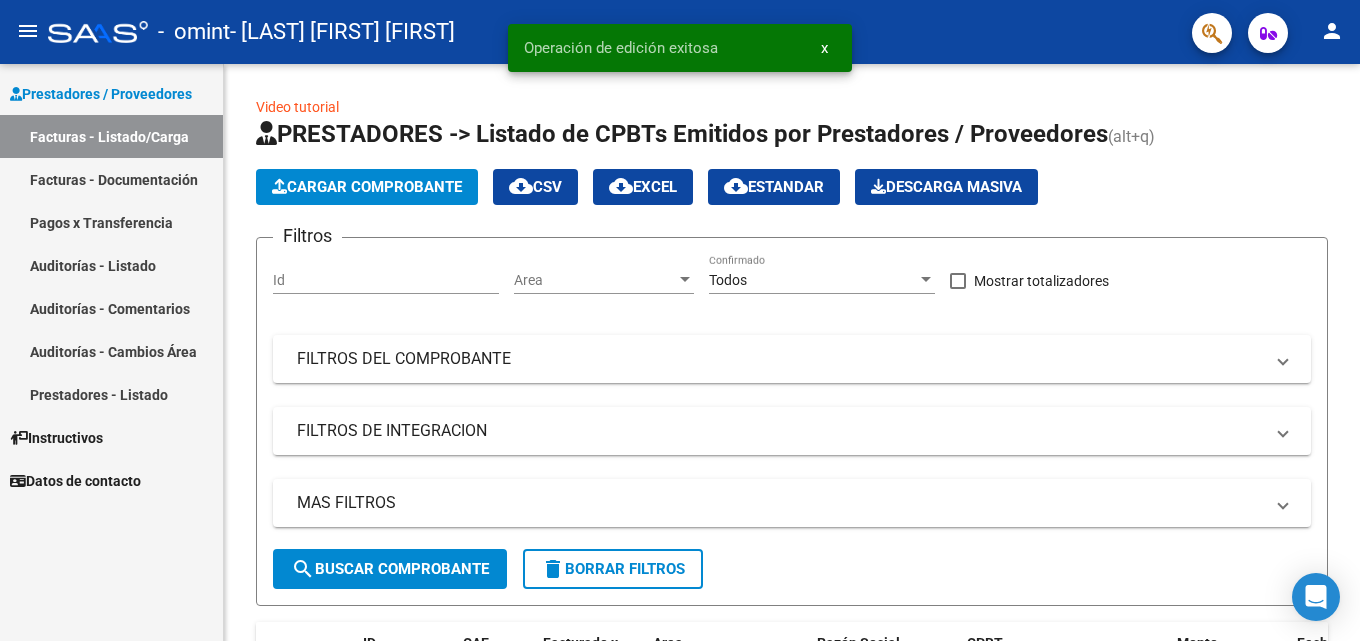 click on "person" 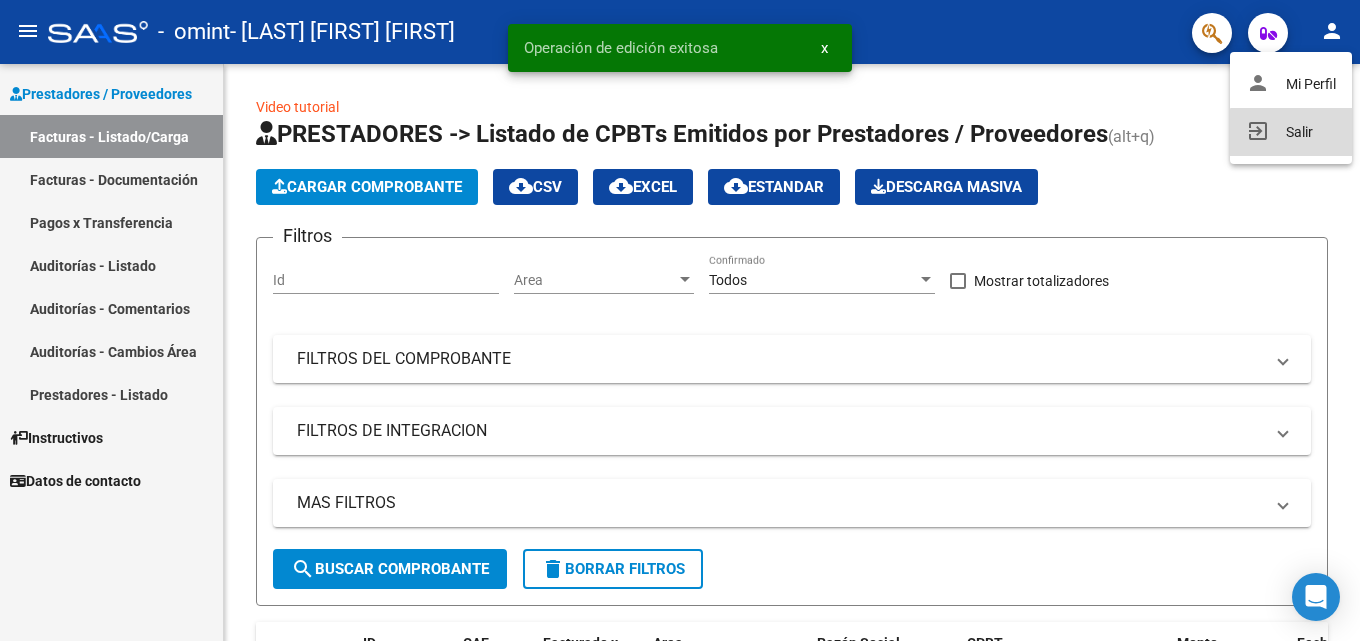 click on "exit_to_app  Salir" at bounding box center (1291, 132) 